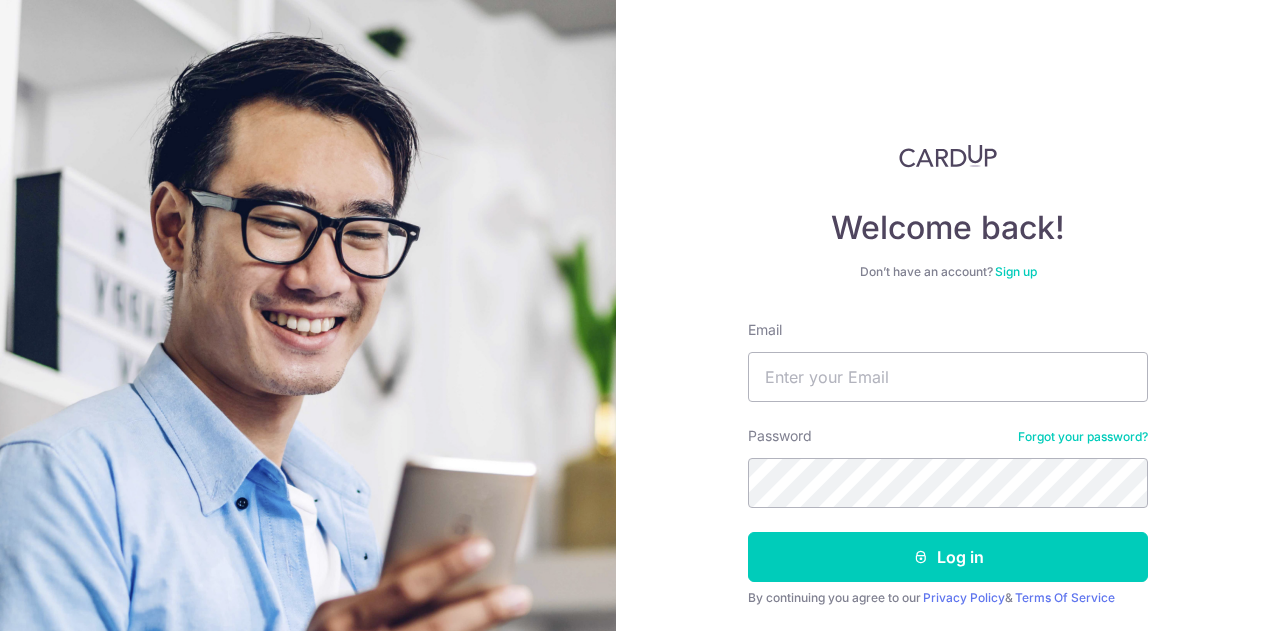 scroll, scrollTop: 0, scrollLeft: 0, axis: both 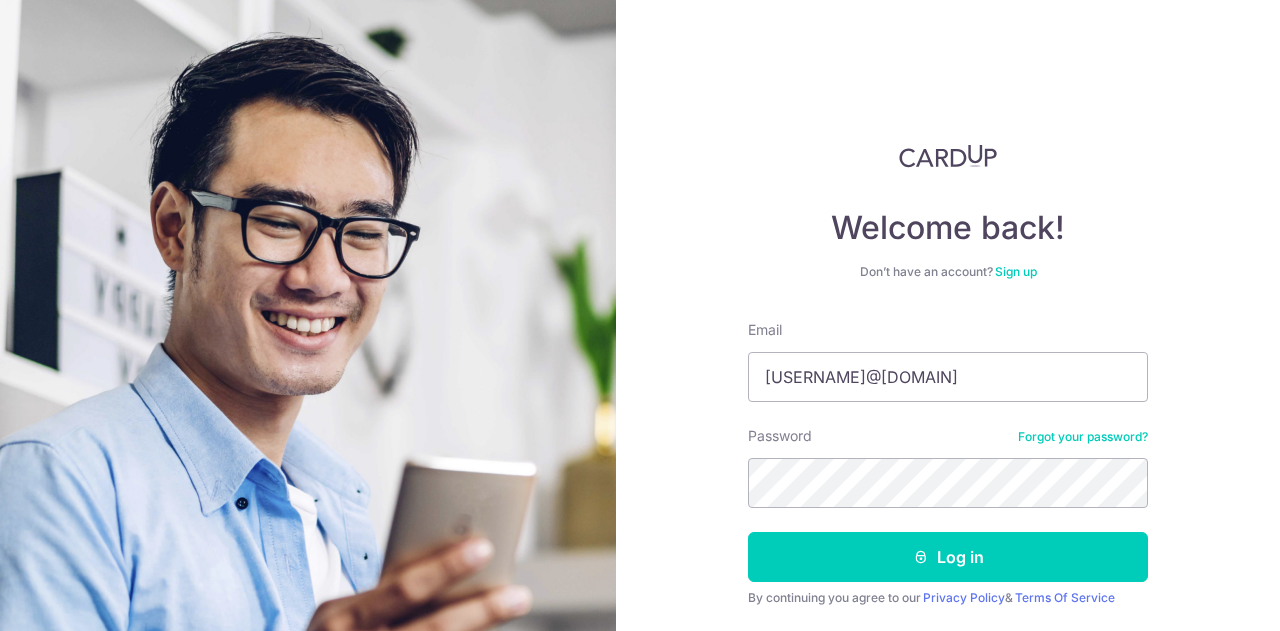 type on "anghansong@[EMAIL]" 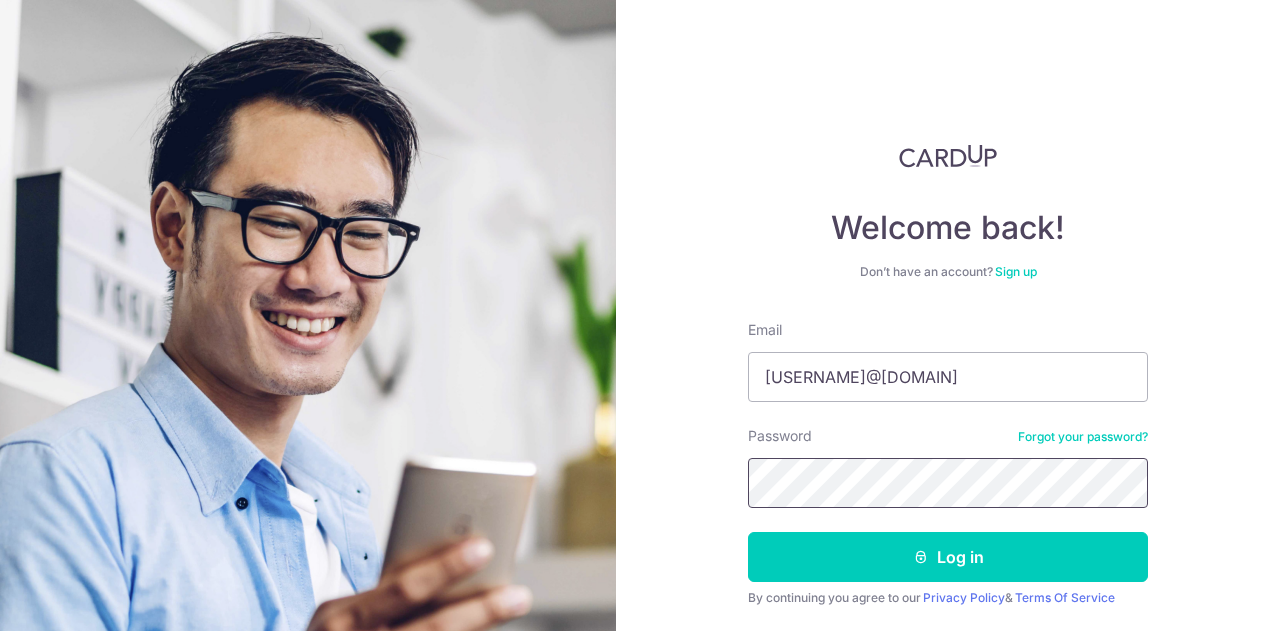 click on "Log in" at bounding box center [948, 557] 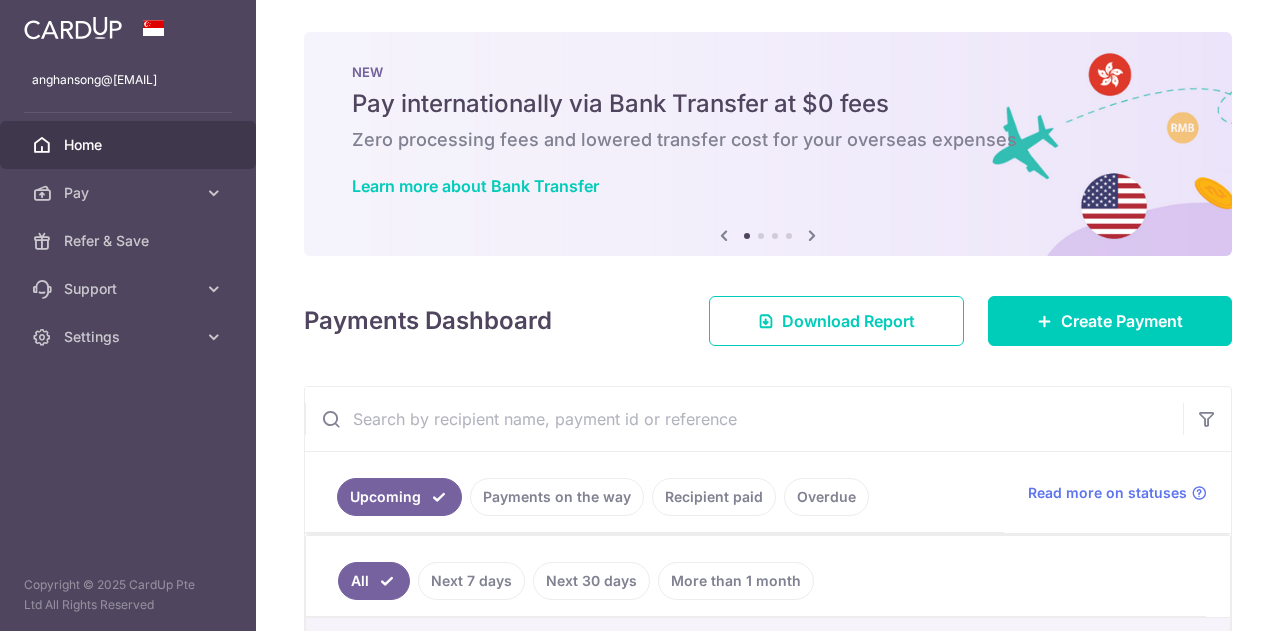 scroll, scrollTop: 0, scrollLeft: 0, axis: both 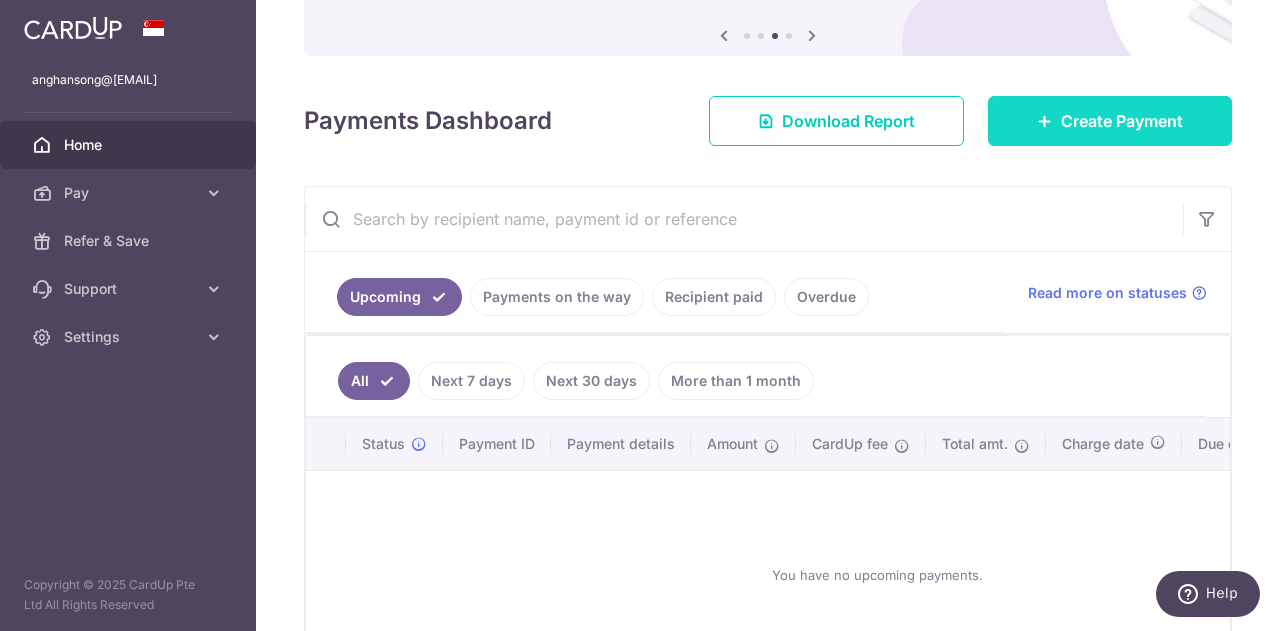 click on "Create Payment" at bounding box center [1110, 121] 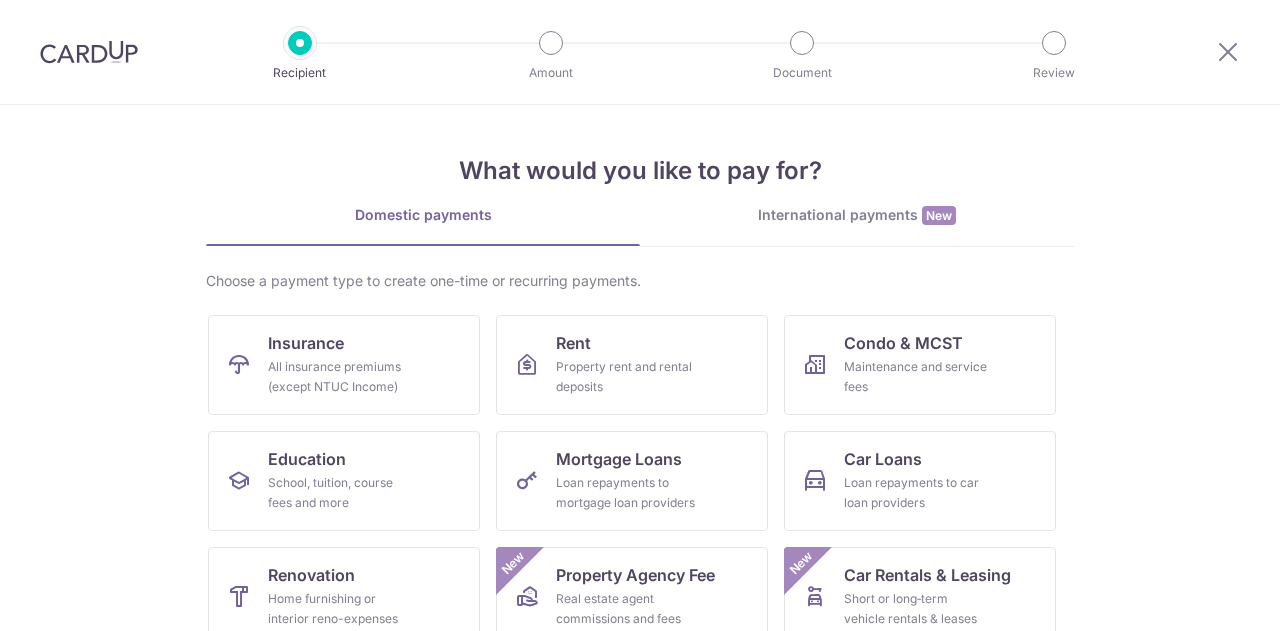 scroll, scrollTop: 0, scrollLeft: 0, axis: both 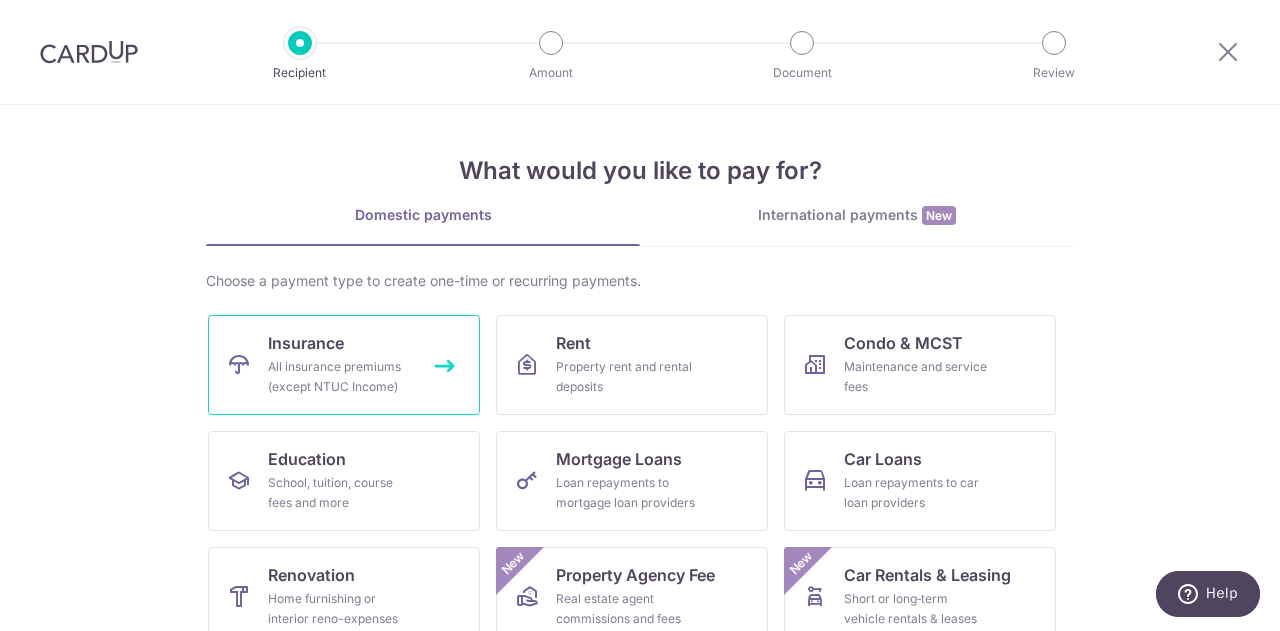 click on "All insurance premiums (except NTUC Income)" at bounding box center [340, 377] 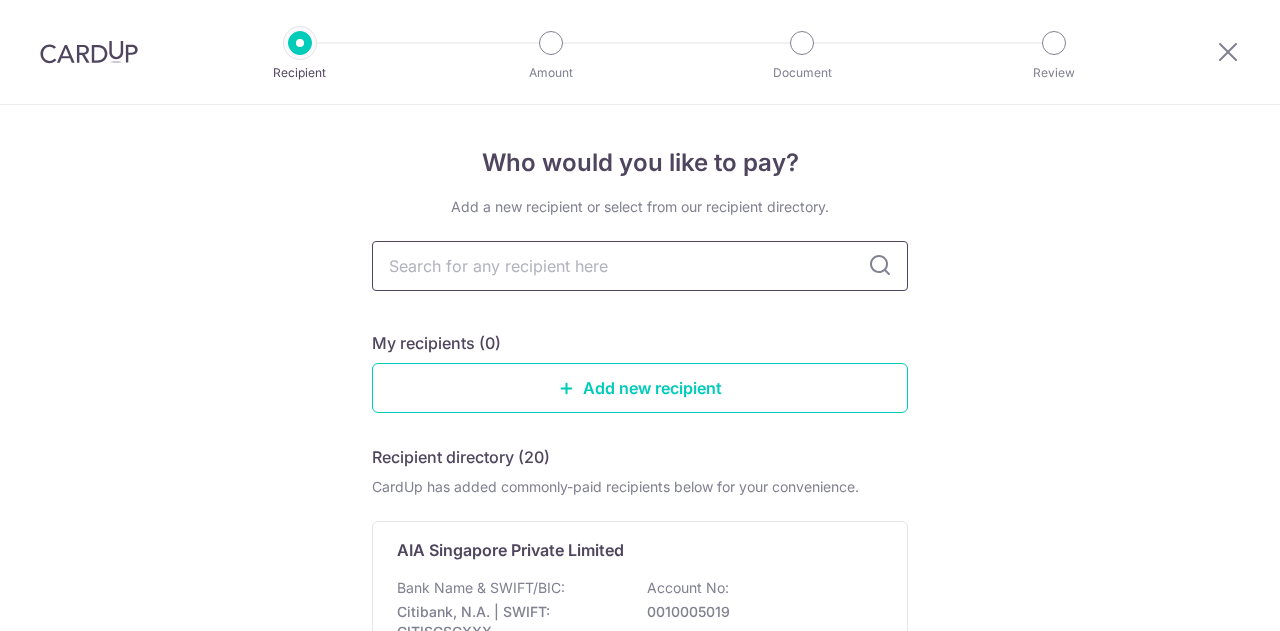 scroll, scrollTop: 0, scrollLeft: 0, axis: both 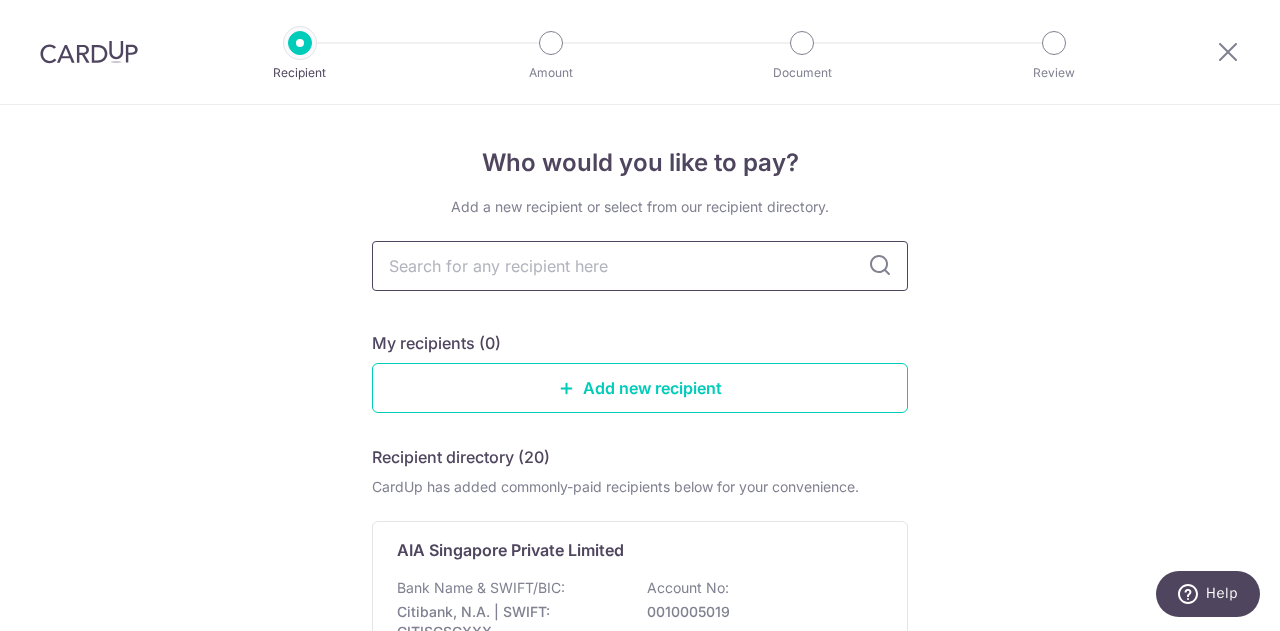 click at bounding box center [640, 266] 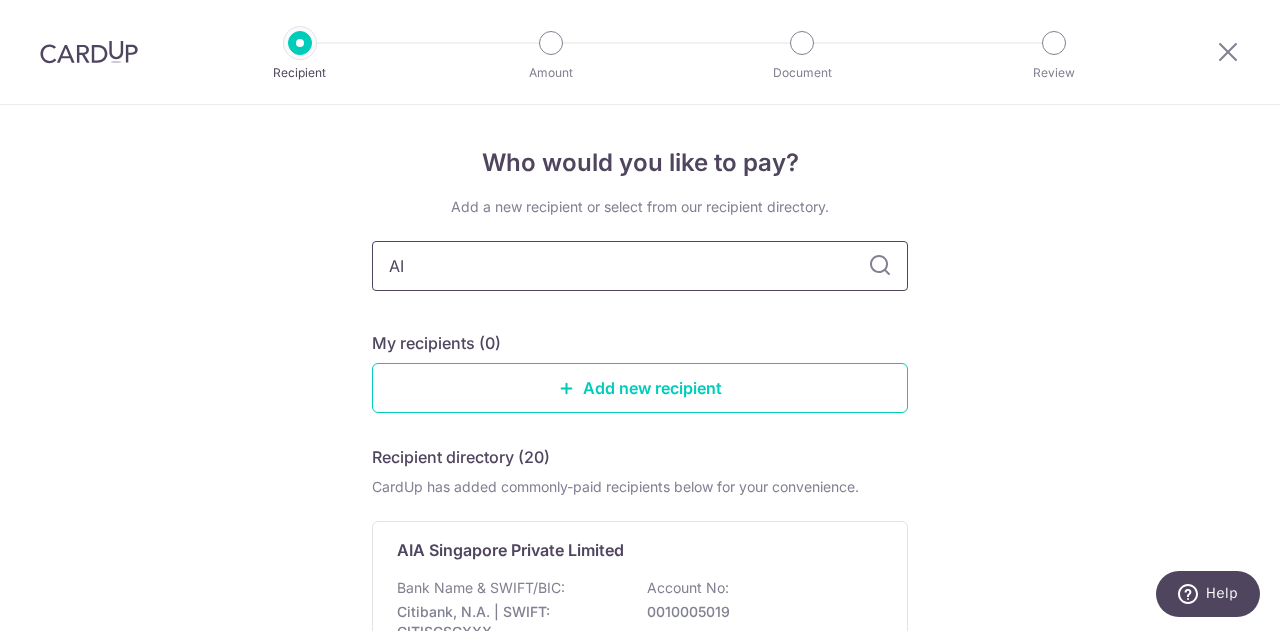 type on "AIA" 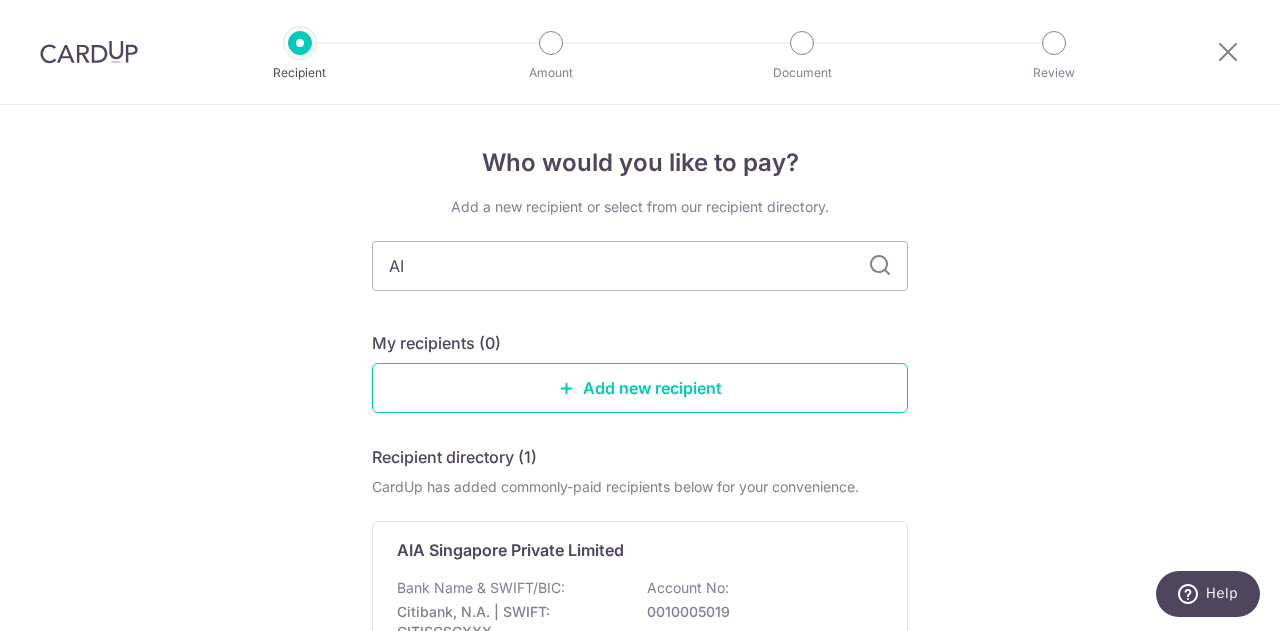 type on "A" 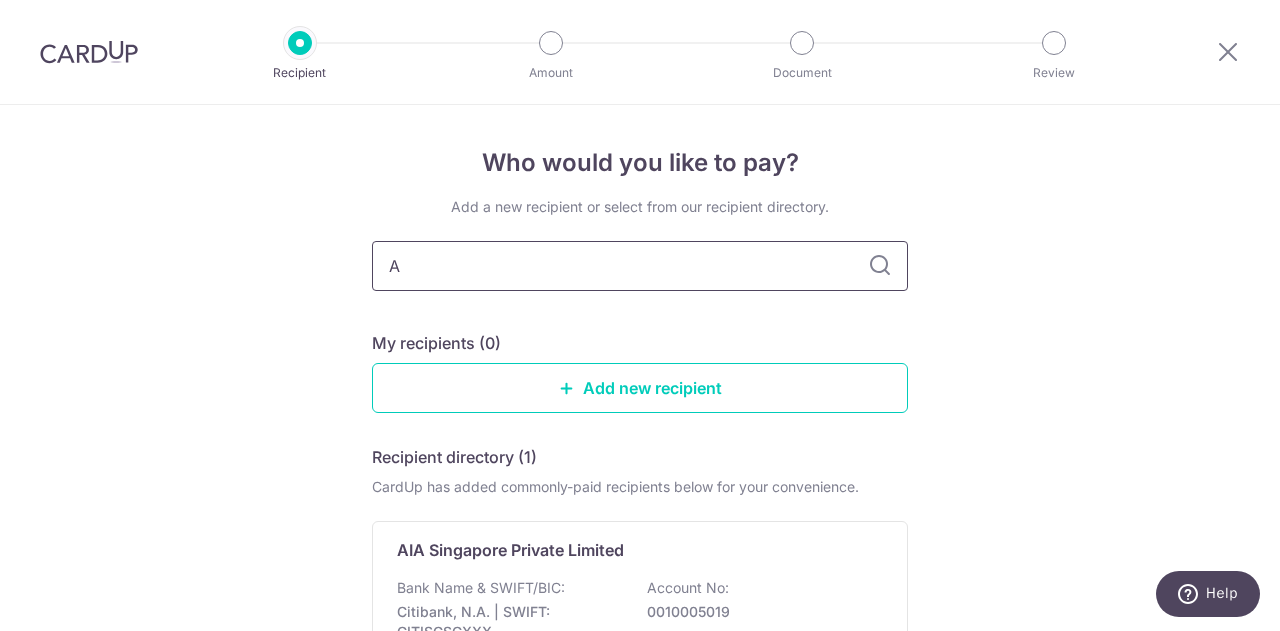 type 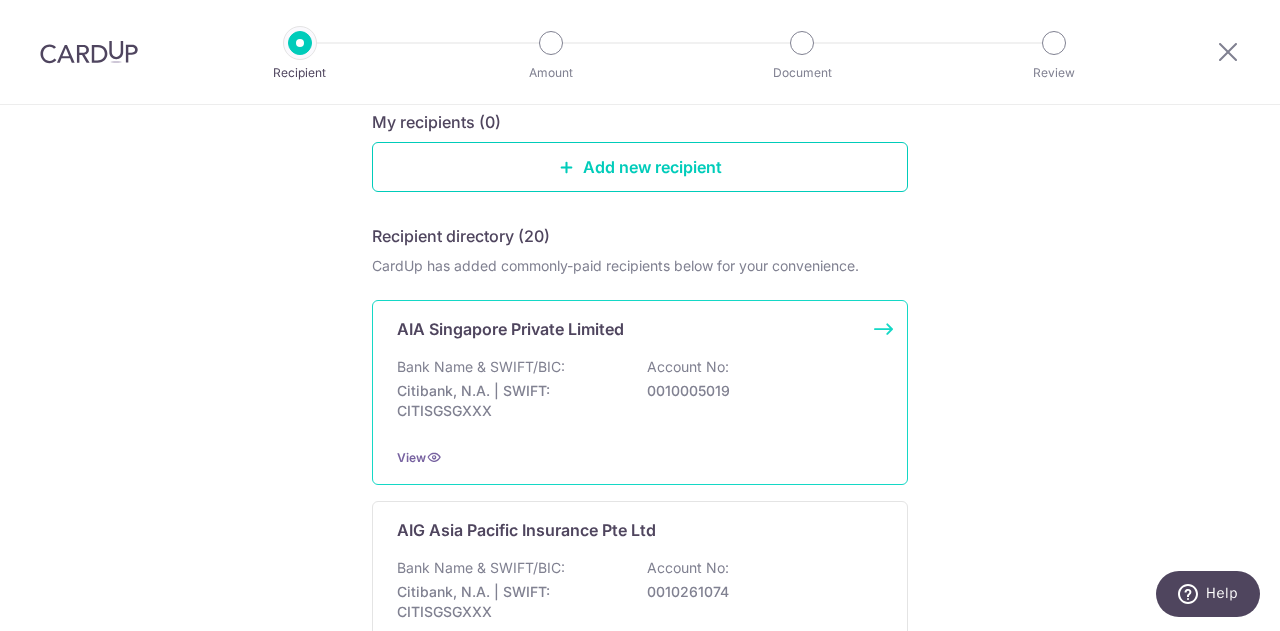 scroll, scrollTop: 200, scrollLeft: 0, axis: vertical 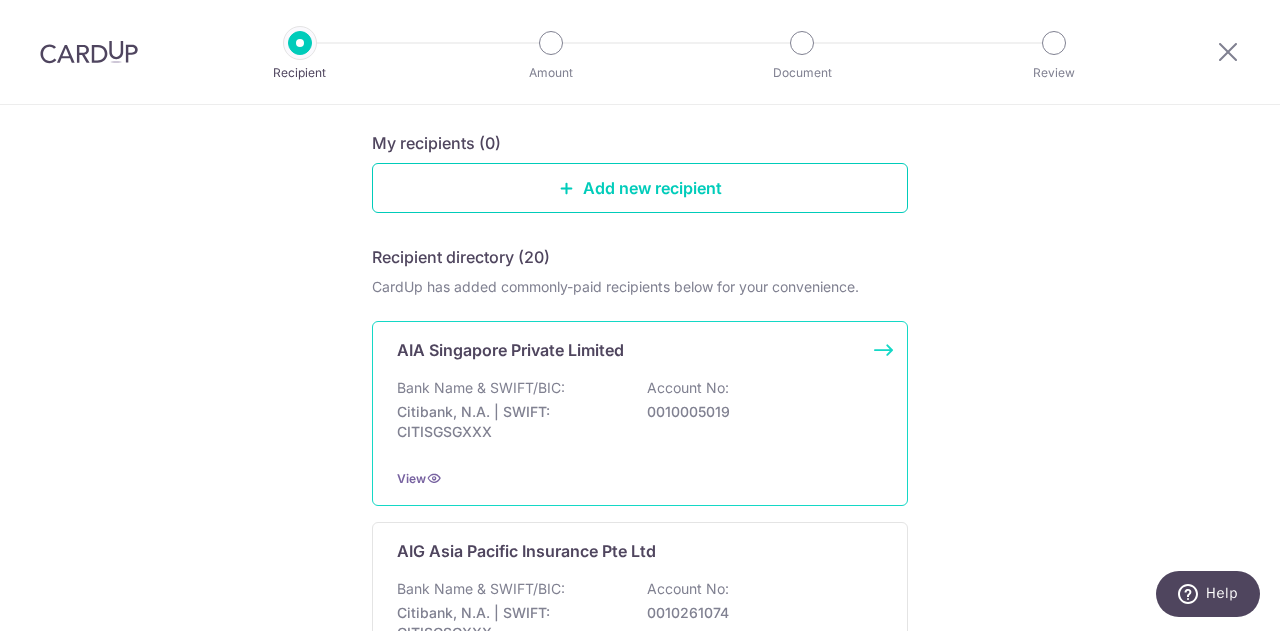 click on "AIA Singapore Private Limited
Bank Name & SWIFT/BIC:
Citibank, N.A. | SWIFT: CITISGSGXXX
Account No:
0010005019
View" at bounding box center [640, 413] 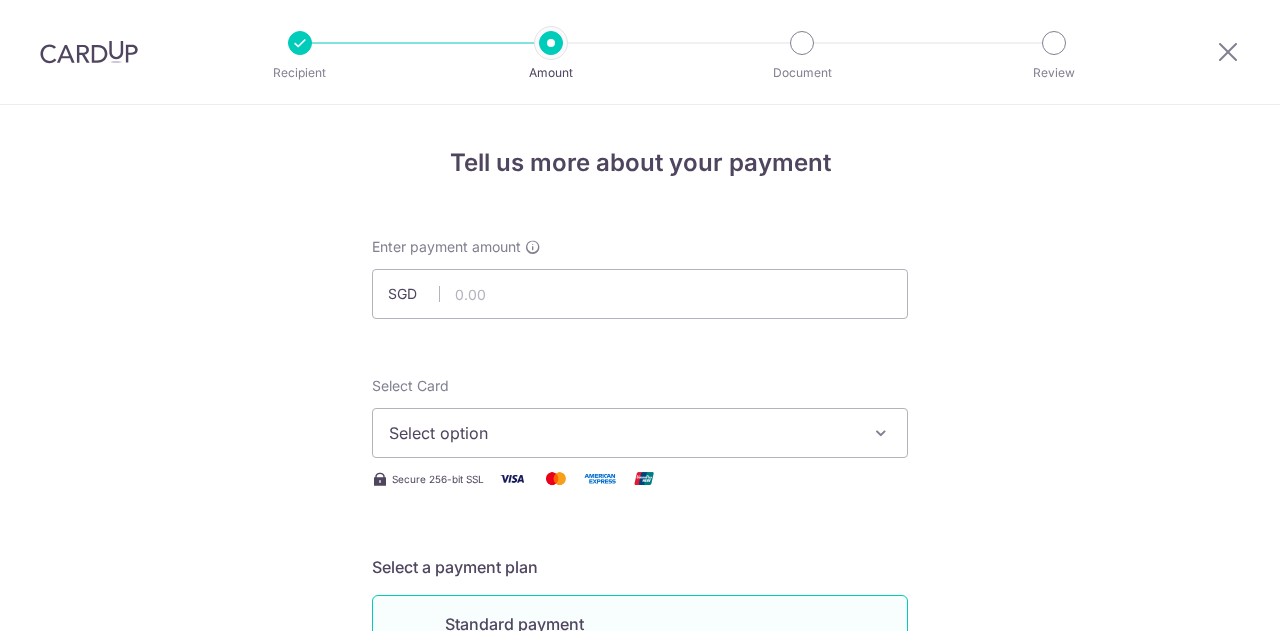 scroll, scrollTop: 0, scrollLeft: 0, axis: both 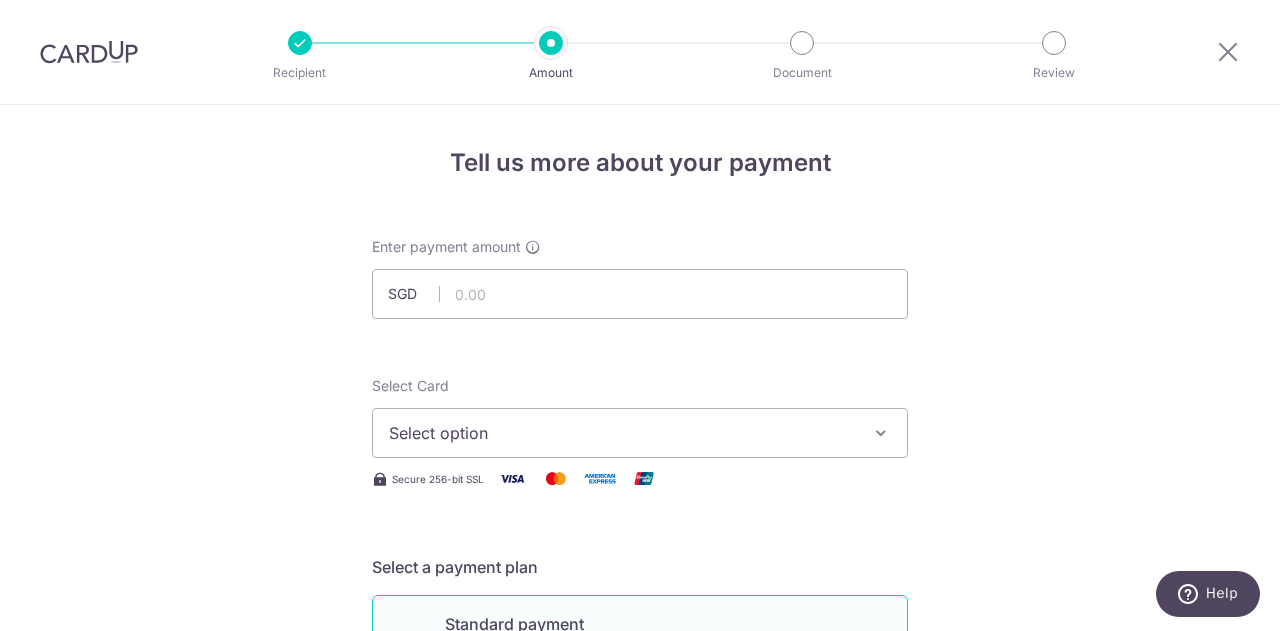 click on "Tell us more about your payment
Enter payment amount
SGD
Select Card
Select option
Add credit card
Your Cards
**** 9433
Secure 256-bit SSL
Text
New card details
Card
Secure 256-bit SSL" at bounding box center (640, 1009) 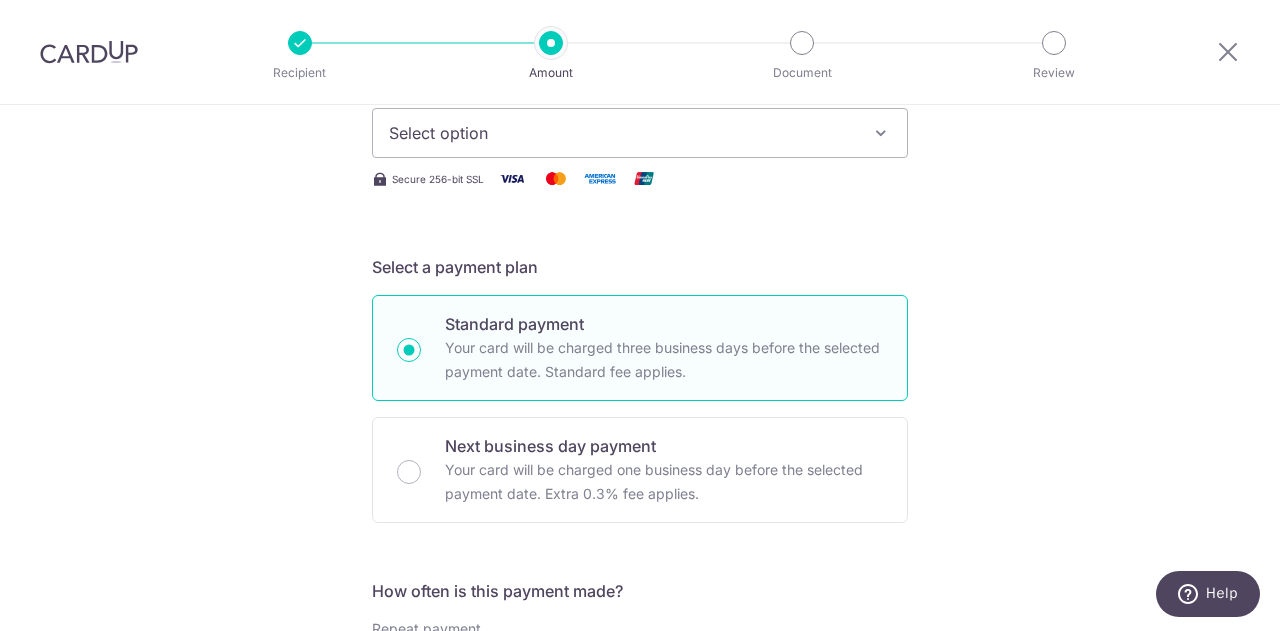 scroll, scrollTop: 100, scrollLeft: 0, axis: vertical 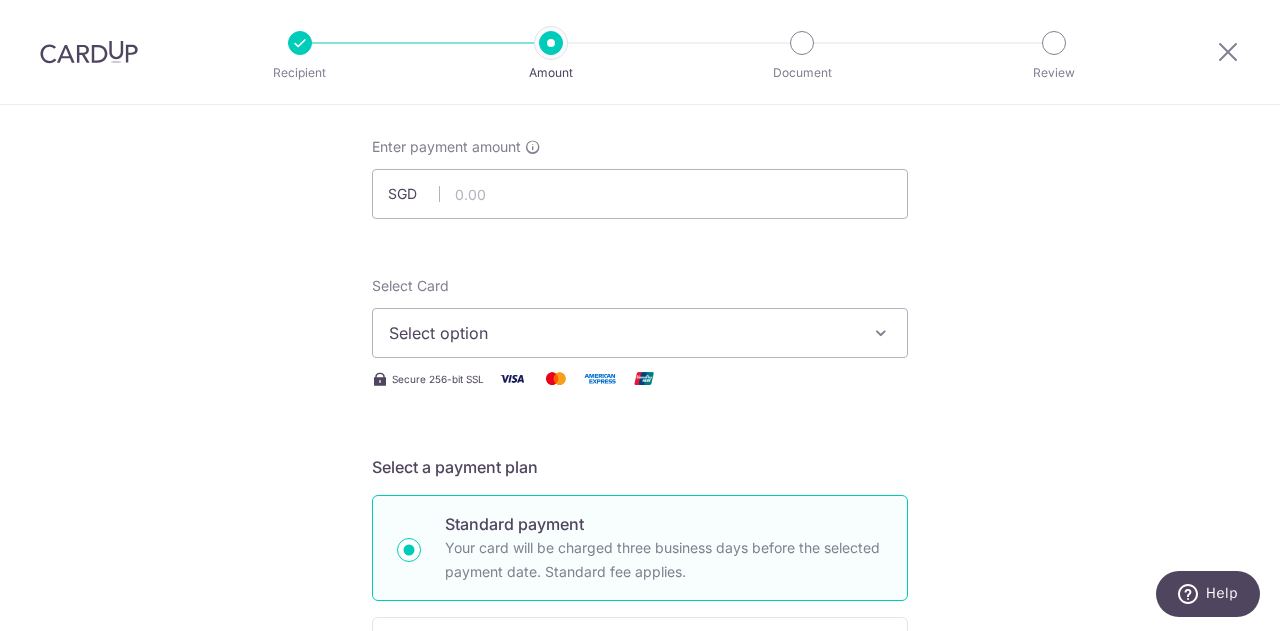 click on "Select option" at bounding box center [640, 333] 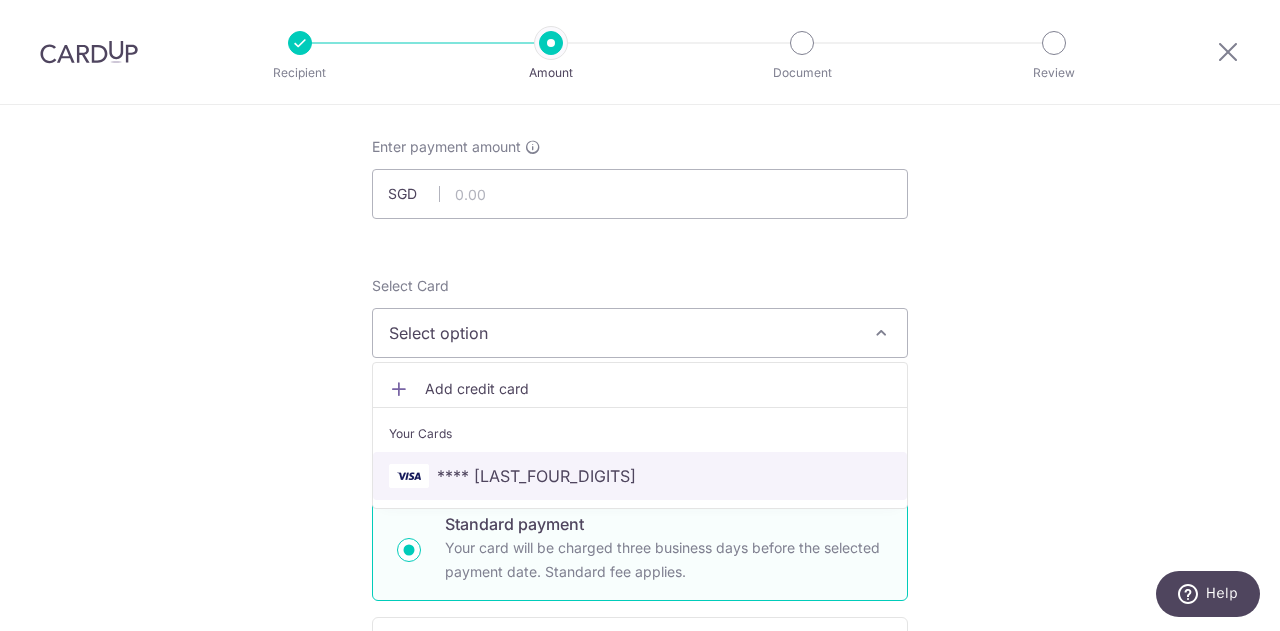 click on "**** 9433" at bounding box center (640, 476) 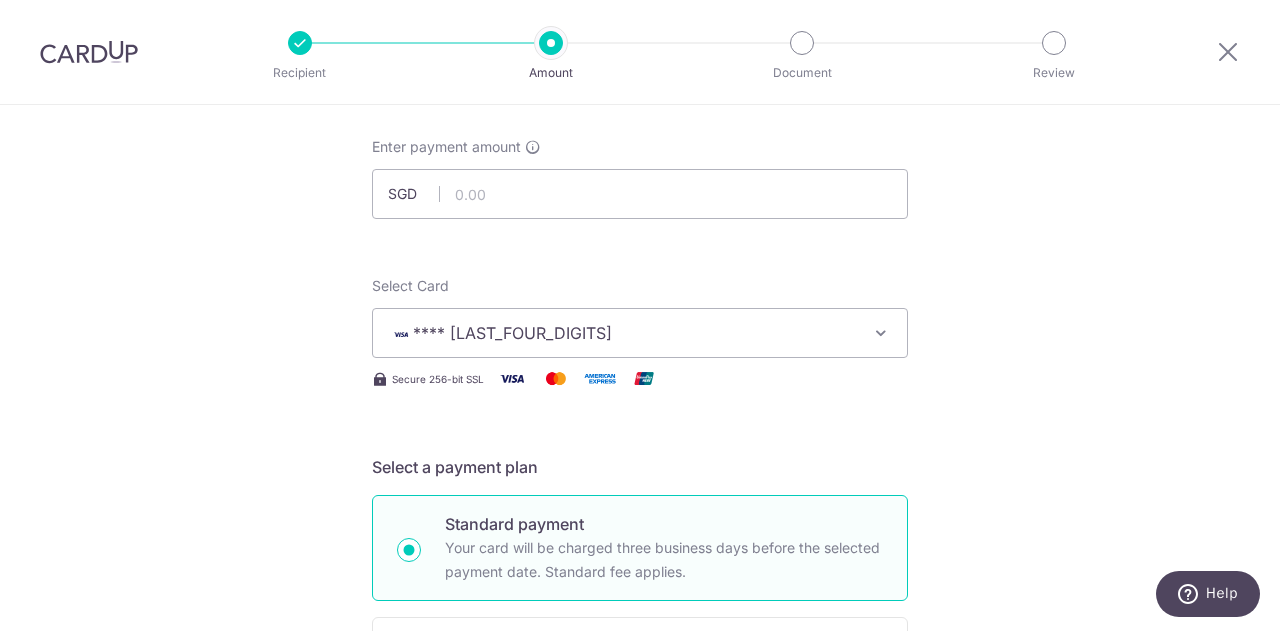 click on "Tell us more about your payment
Enter payment amount
SGD
Select Card
**** 9433
Add credit card
Your Cards
**** 9433
Secure 256-bit SSL
Text
New card details
Card
Secure 256-bit SSL" at bounding box center [640, 909] 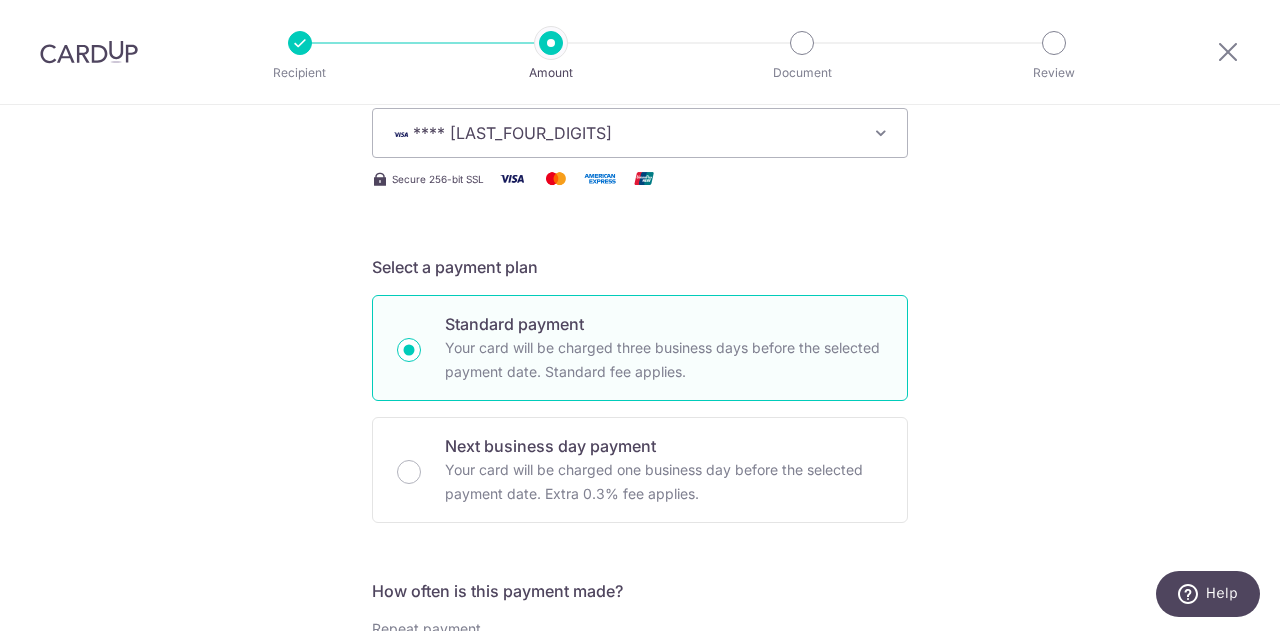 click on "Tell us more about your payment
Enter payment amount
SGD
Select Card
**** 9433
Add credit card
Your Cards
**** 9433
Secure 256-bit SSL
Text
New card details
Card
Secure 256-bit SSL" at bounding box center [640, 709] 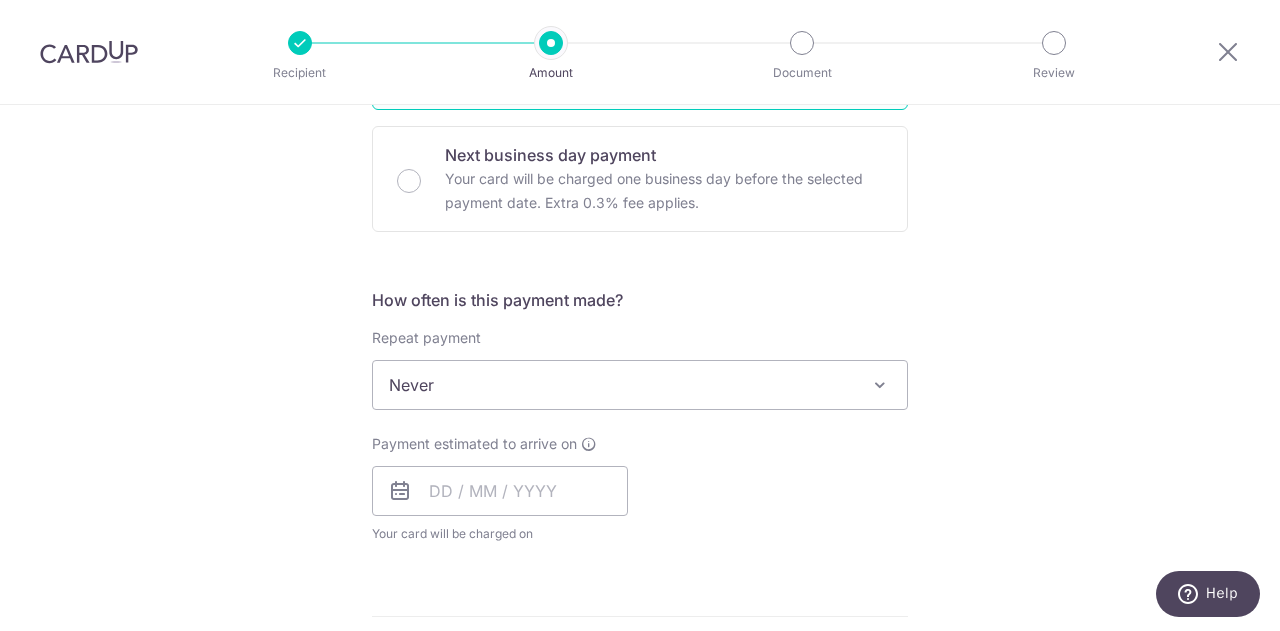 scroll, scrollTop: 600, scrollLeft: 0, axis: vertical 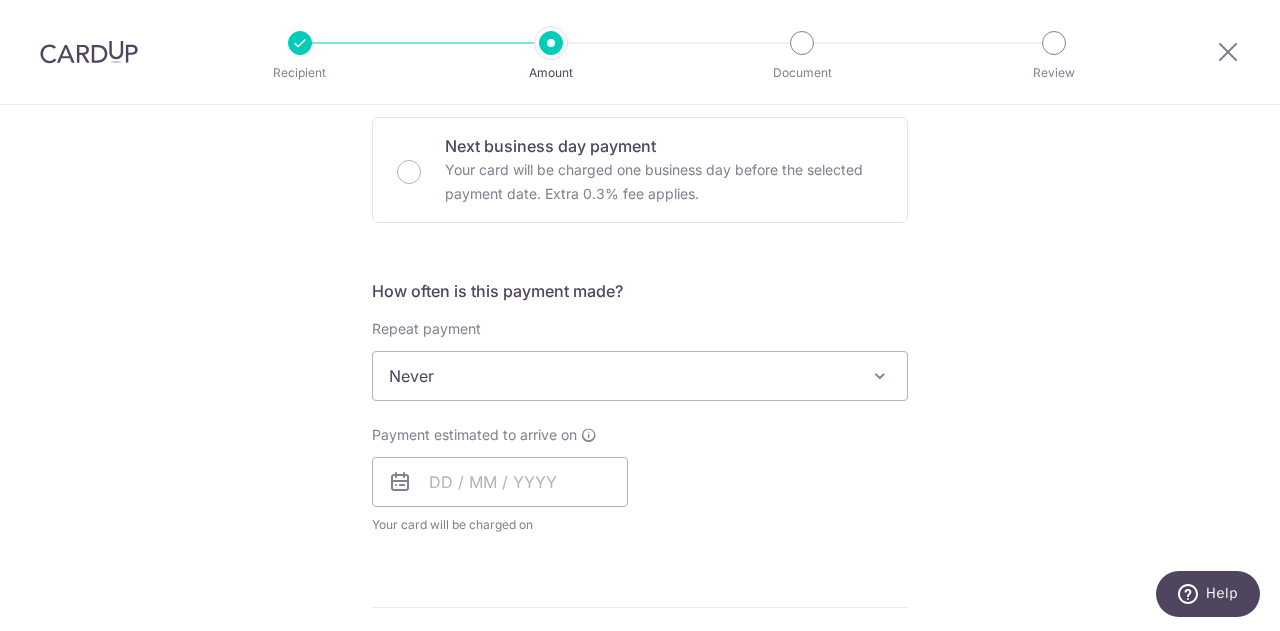 click on "Tell us more about your payment
Enter payment amount
SGD
Select Card
**** 9433
Add credit card
Your Cards
**** 9433
Secure 256-bit SSL
Text
New card details
Card
Secure 256-bit SSL" at bounding box center (640, 409) 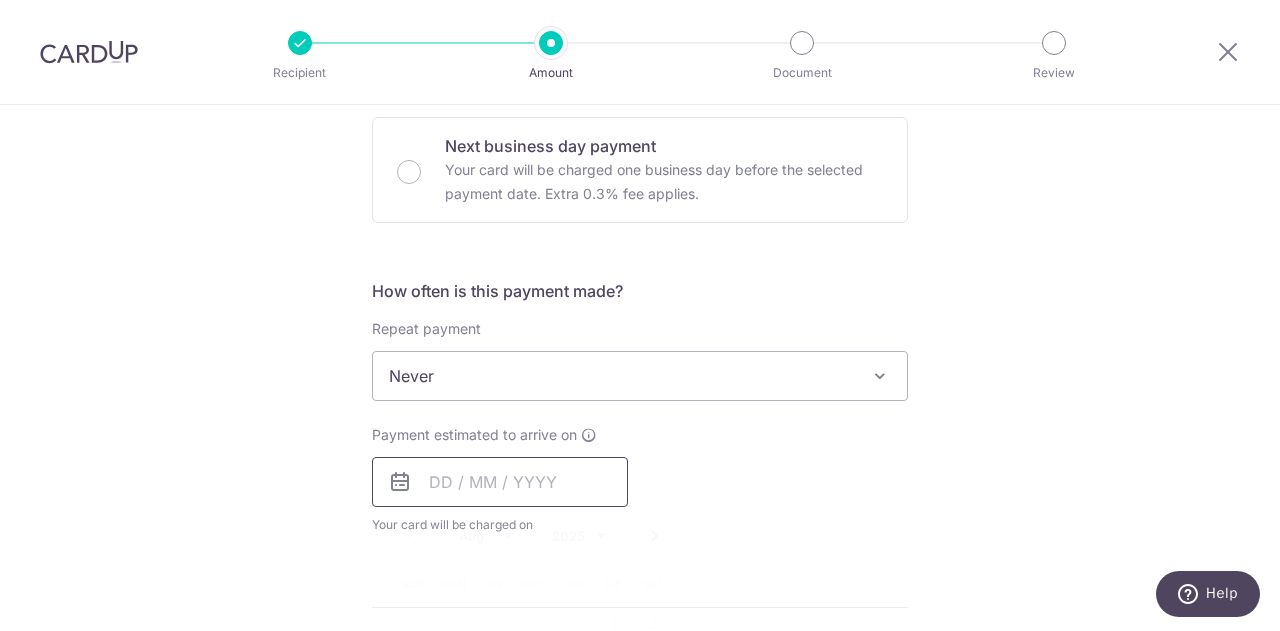click at bounding box center [500, 482] 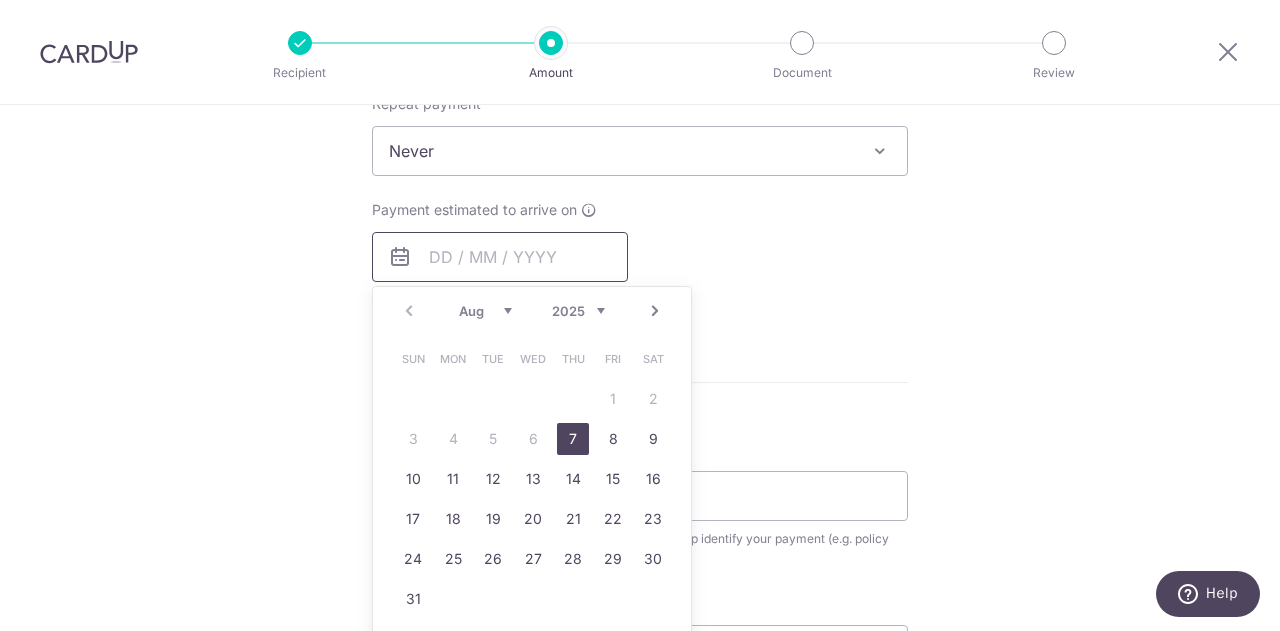 scroll, scrollTop: 900, scrollLeft: 0, axis: vertical 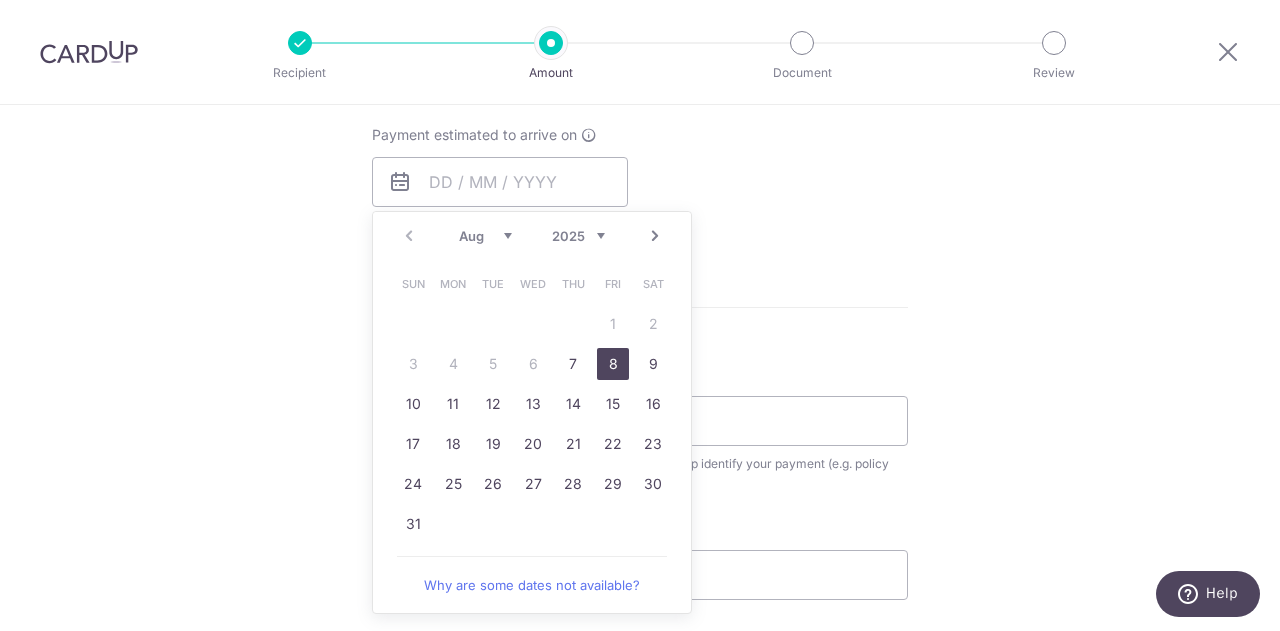 click on "8" at bounding box center [613, 364] 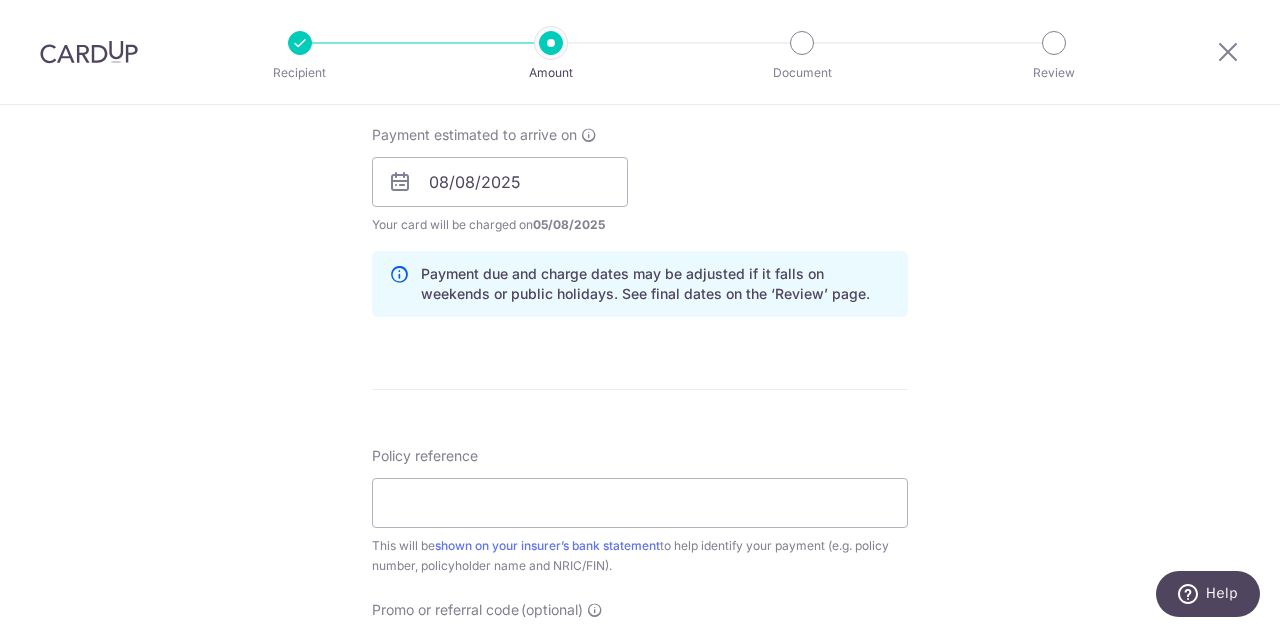 click on "Tell us more about your payment
Enter payment amount
SGD
Select Card
**** 9433
Add credit card
Your Cards
**** 9433
Secure 256-bit SSL
Text
New card details
Card
Secure 256-bit SSL" at bounding box center (640, 150) 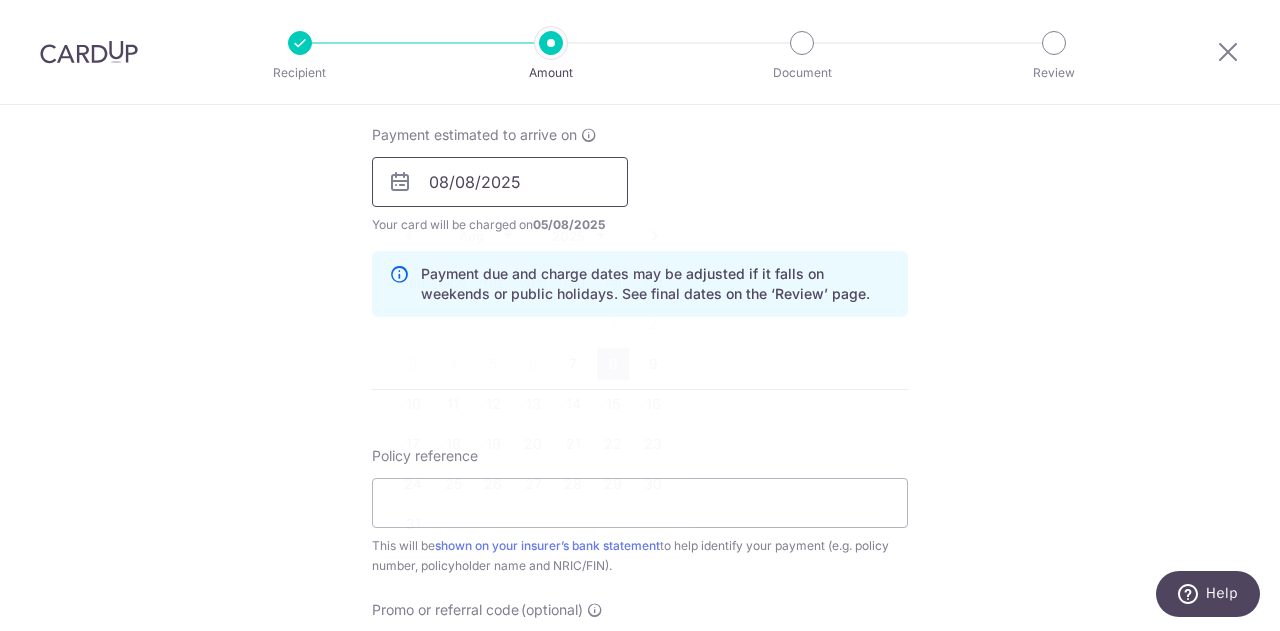 click on "08/08/2025" at bounding box center [500, 182] 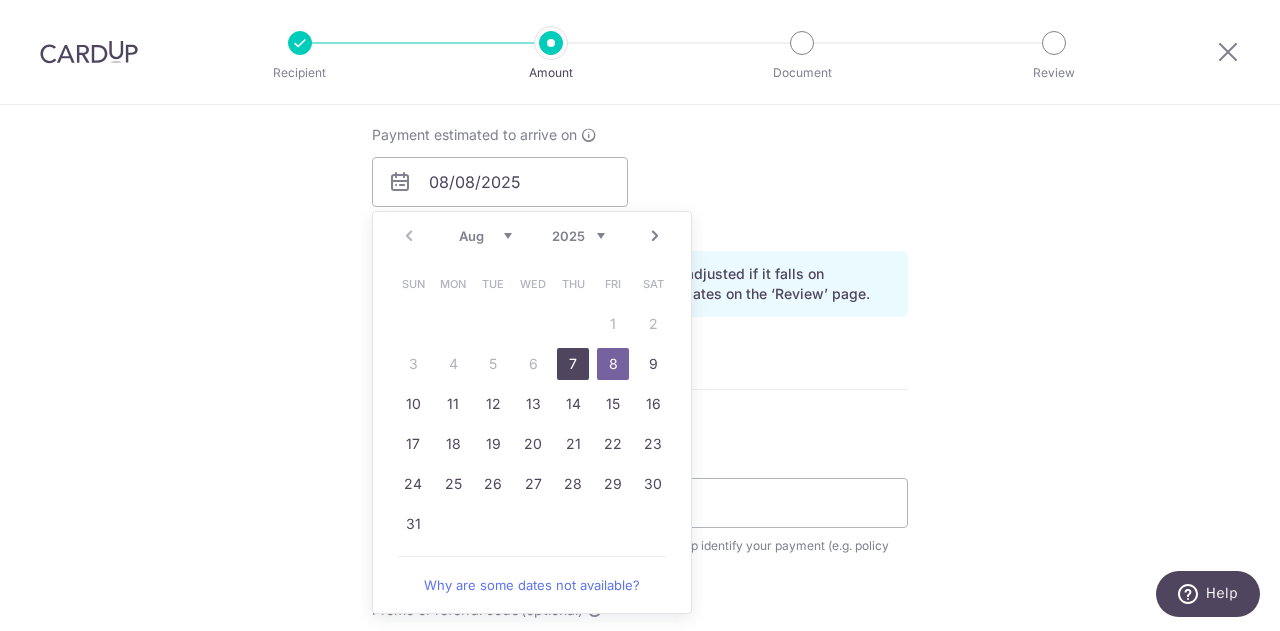 click on "7" at bounding box center [573, 364] 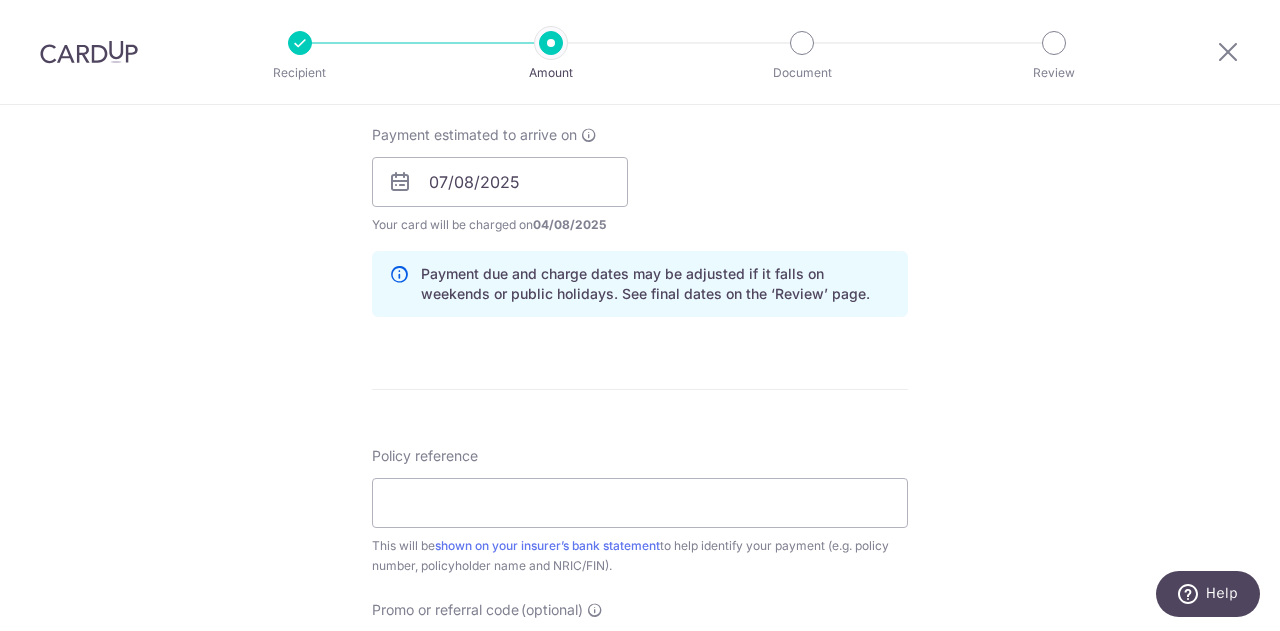 click on "Tell us more about your payment
Enter payment amount
SGD
Select Card
**** 9433
Add credit card
Your Cards
**** 9433
Secure 256-bit SSL
Text
New card details
Card
Secure 256-bit SSL" at bounding box center [640, 150] 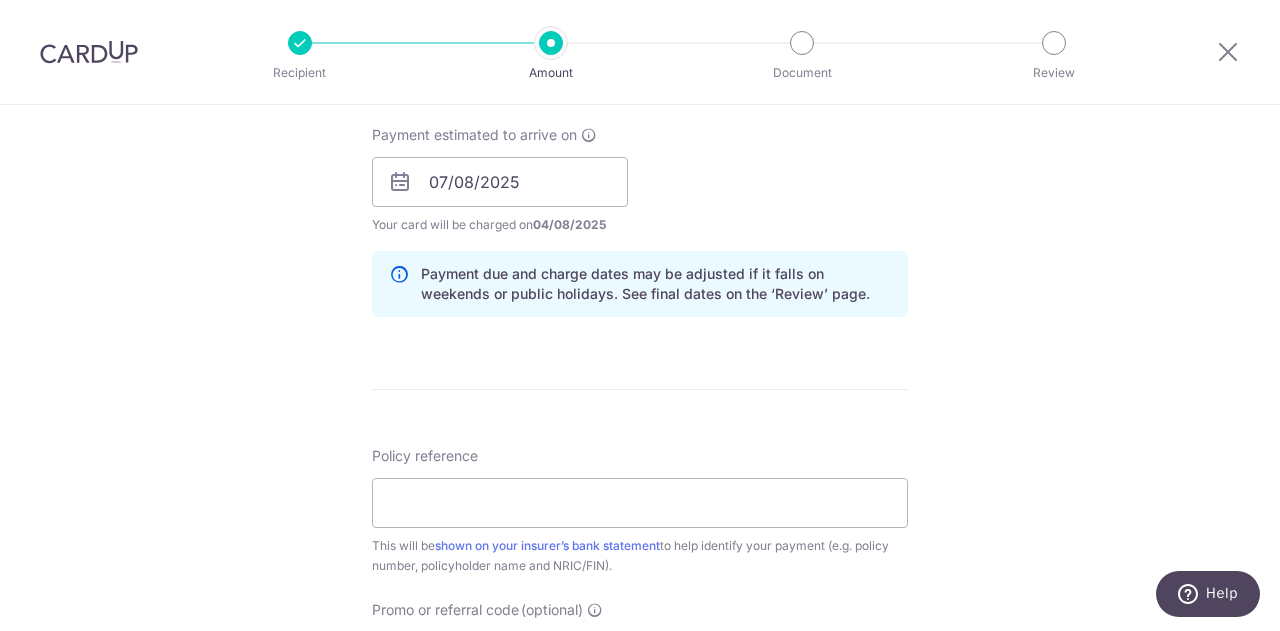 click on "Tell us more about your payment
Enter payment amount
SGD
Select Card
**** 9433
Add credit card
Your Cards
**** 9433
Secure 256-bit SSL
Text
New card details
Card
Secure 256-bit SSL" at bounding box center [640, 150] 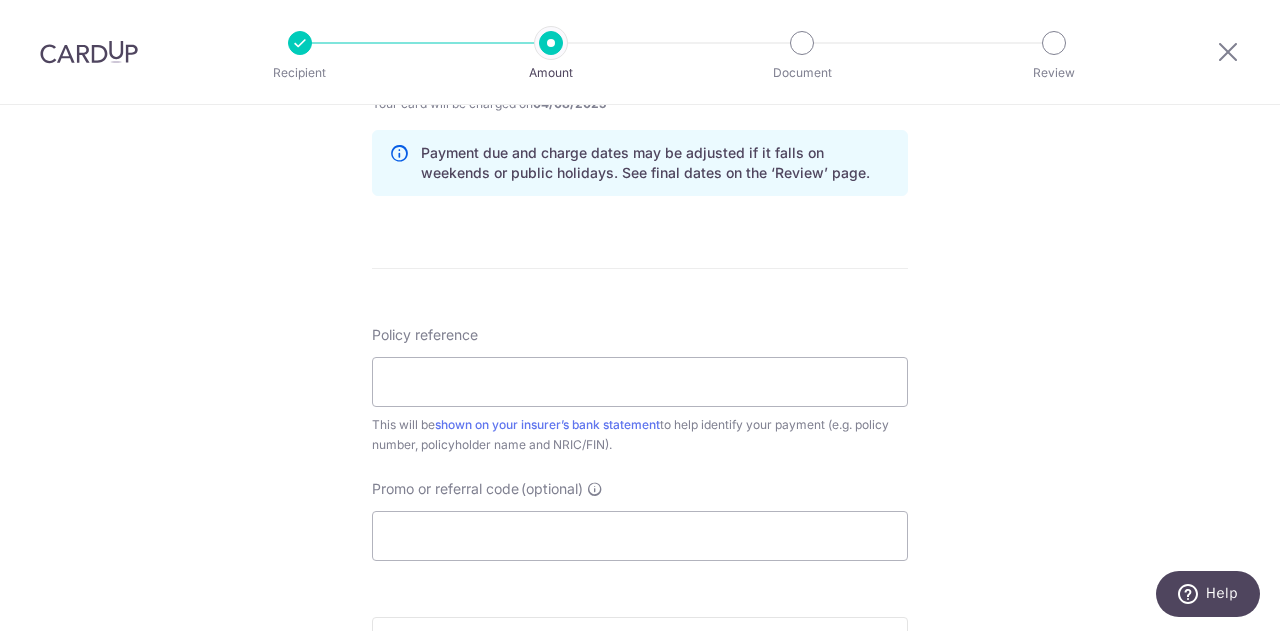 scroll, scrollTop: 1000, scrollLeft: 0, axis: vertical 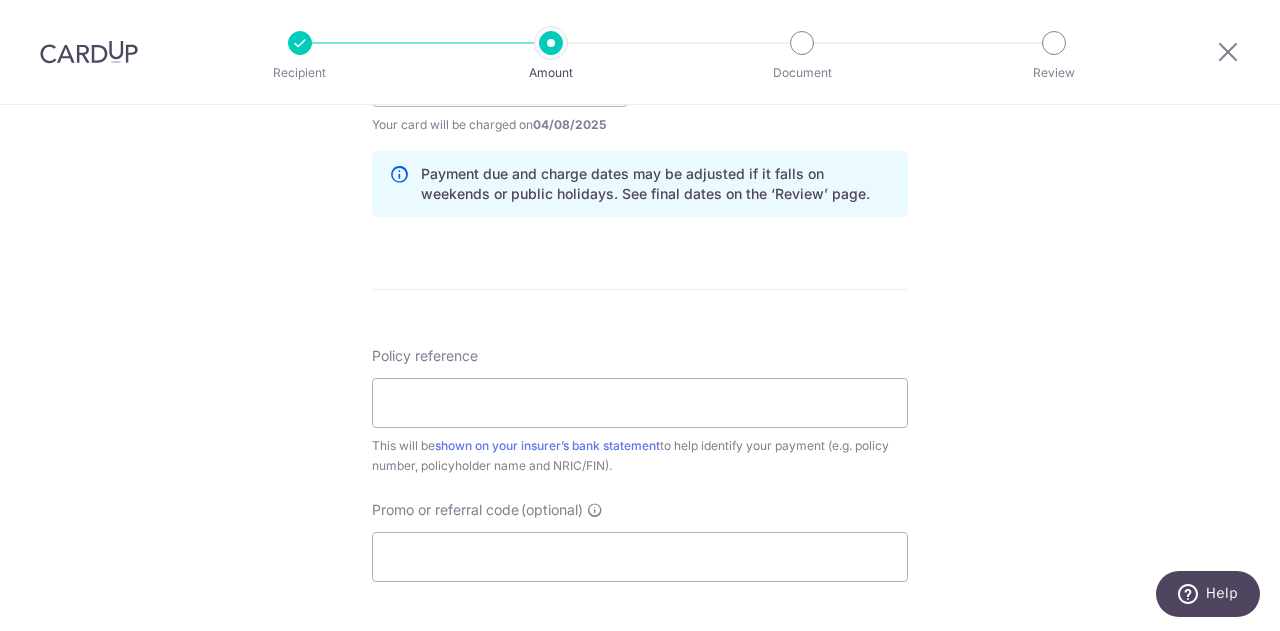 click on "Tell us more about your payment
Enter payment amount
SGD
Select Card
**** 9433
Add credit card
Your Cards
**** 9433
Secure 256-bit SSL
Text
New card details
Card
Secure 256-bit SSL" at bounding box center [640, 50] 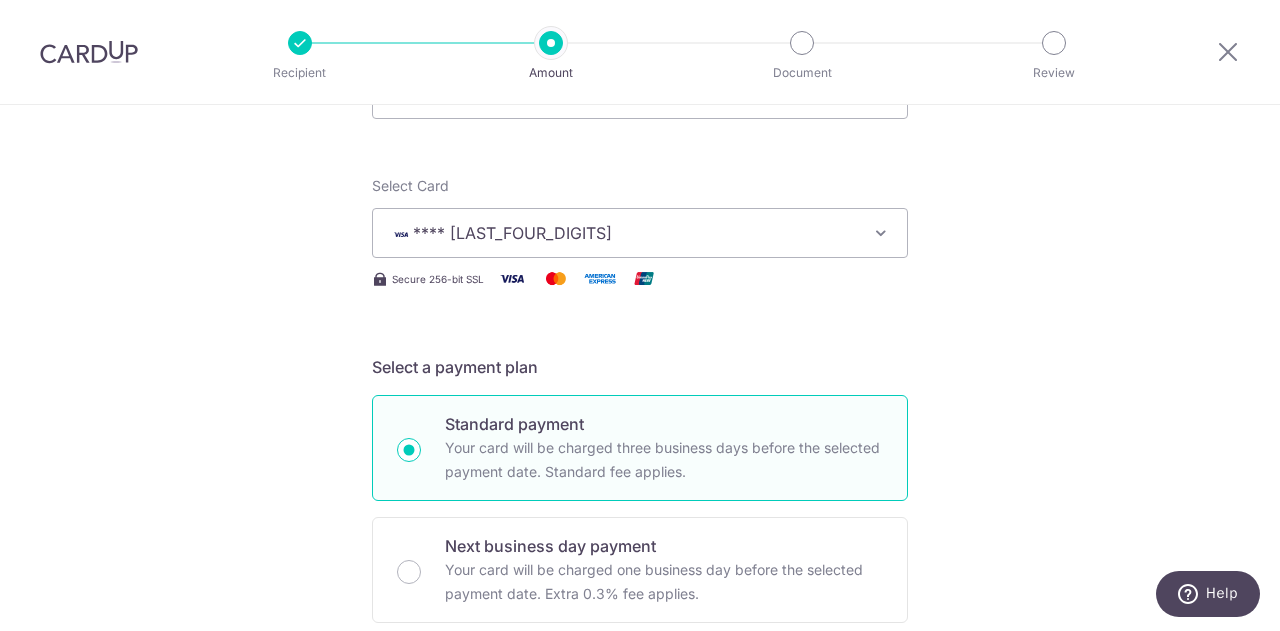 scroll, scrollTop: 0, scrollLeft: 0, axis: both 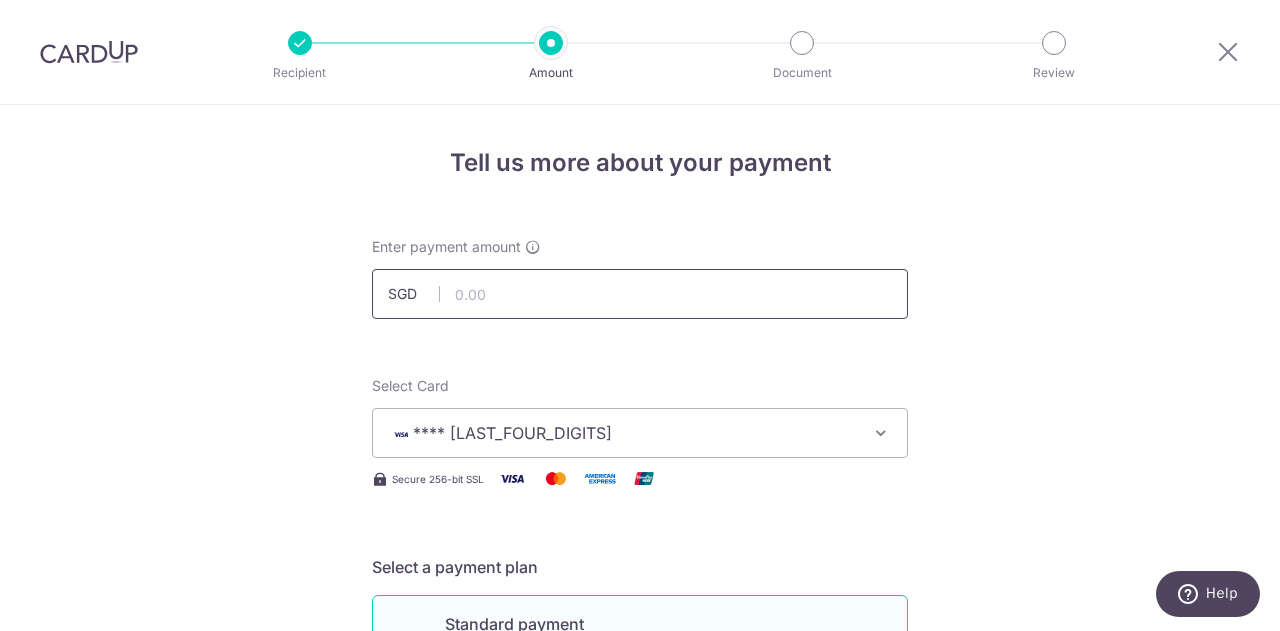 click at bounding box center [640, 294] 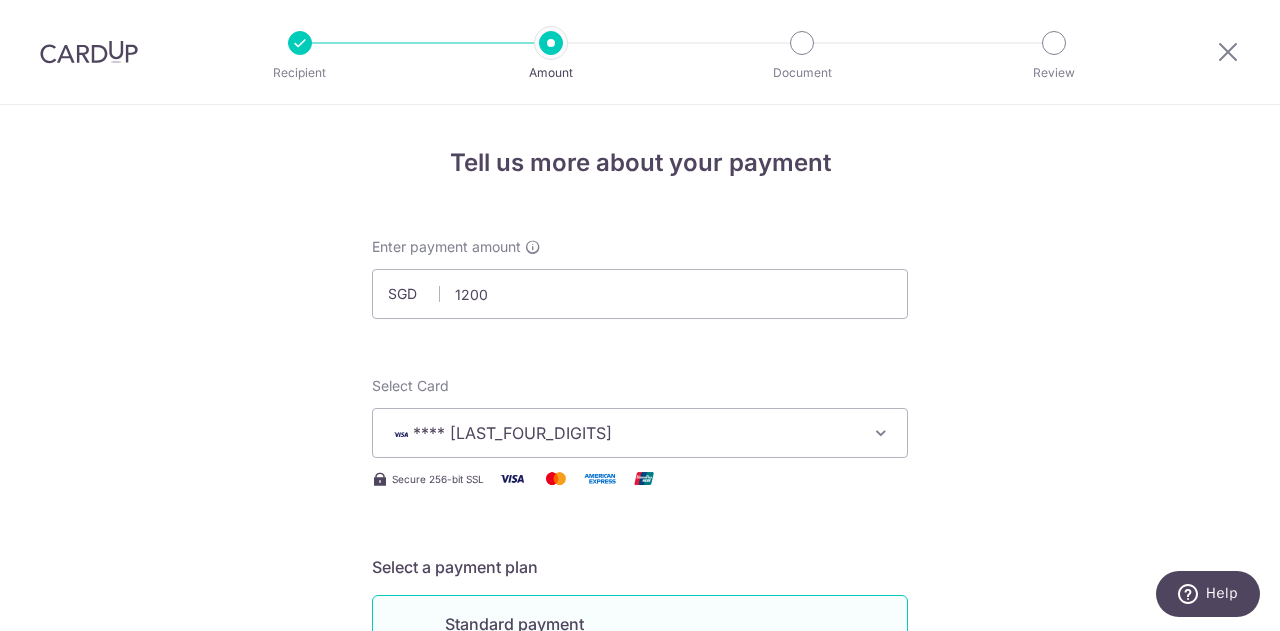 click on "Tell us more about your payment
Enter payment amount
SGD
1200
Select Card
**** 9433
Add credit card
Your Cards
**** 9433
Secure 256-bit SSL
Text
New card details
Card
Secure 256-bit SSL" at bounding box center (640, 1050) 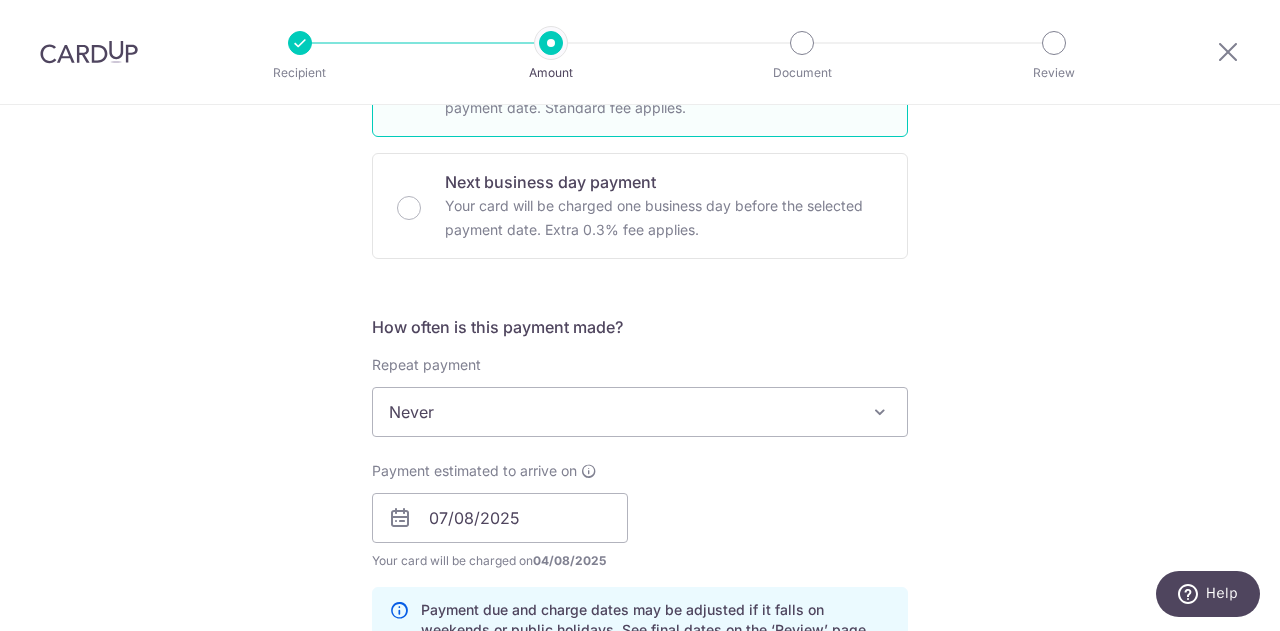 scroll, scrollTop: 700, scrollLeft: 0, axis: vertical 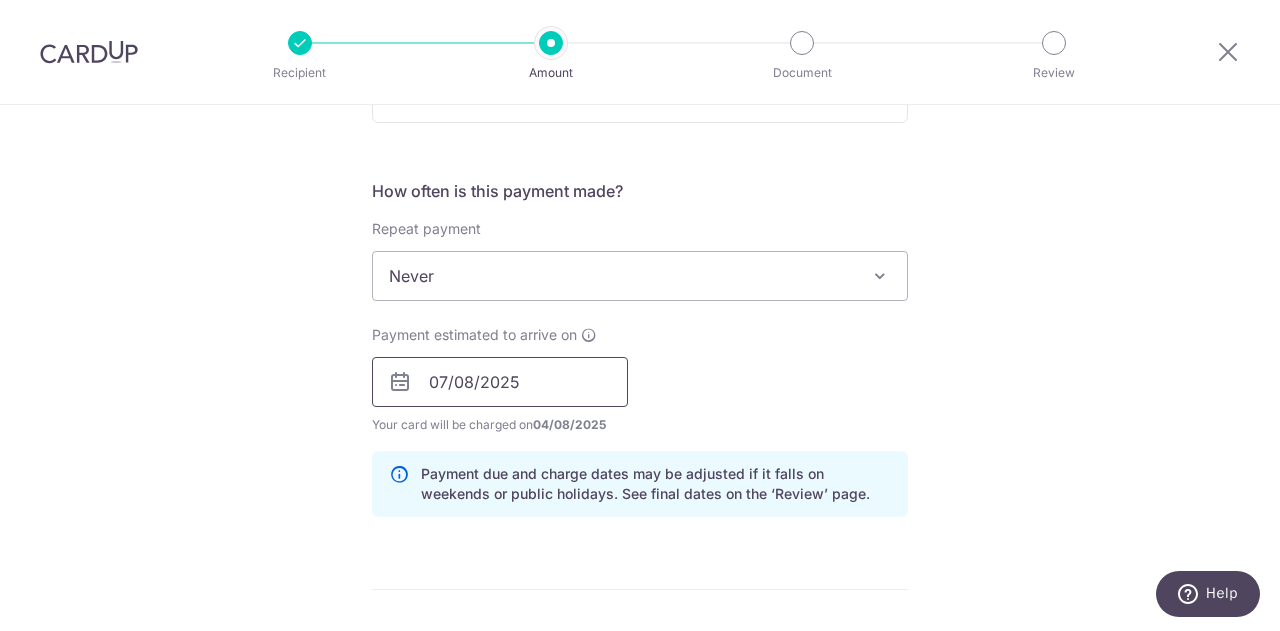 click on "07/08/2025" at bounding box center (500, 382) 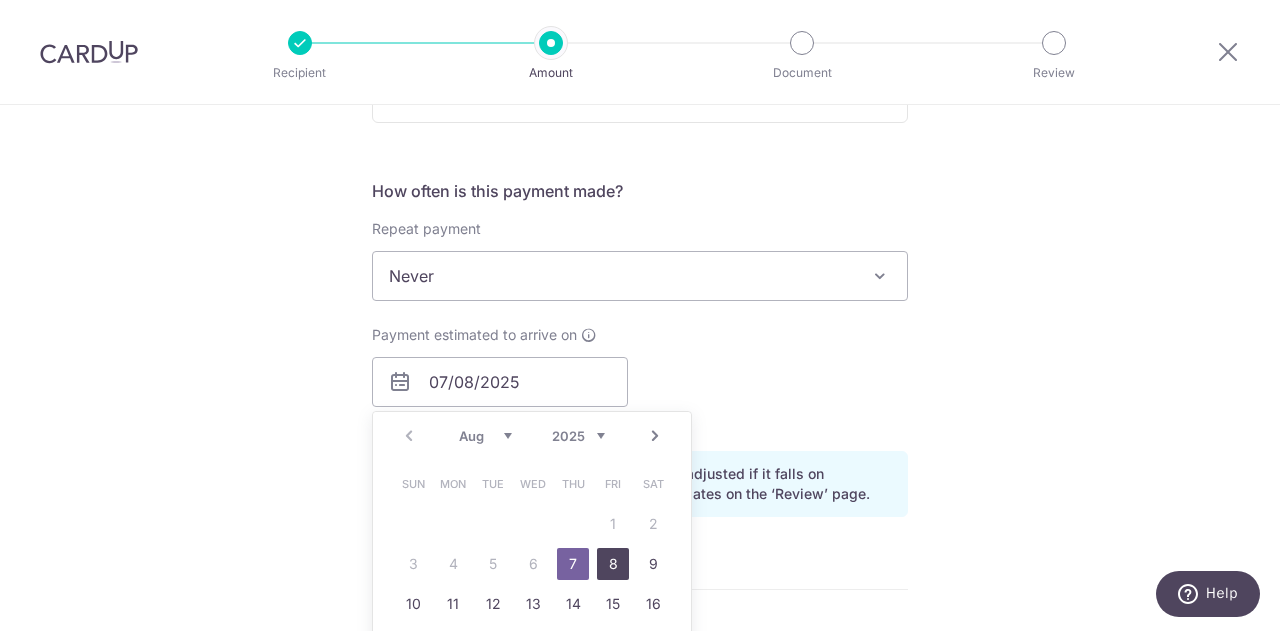 click on "8" at bounding box center [613, 564] 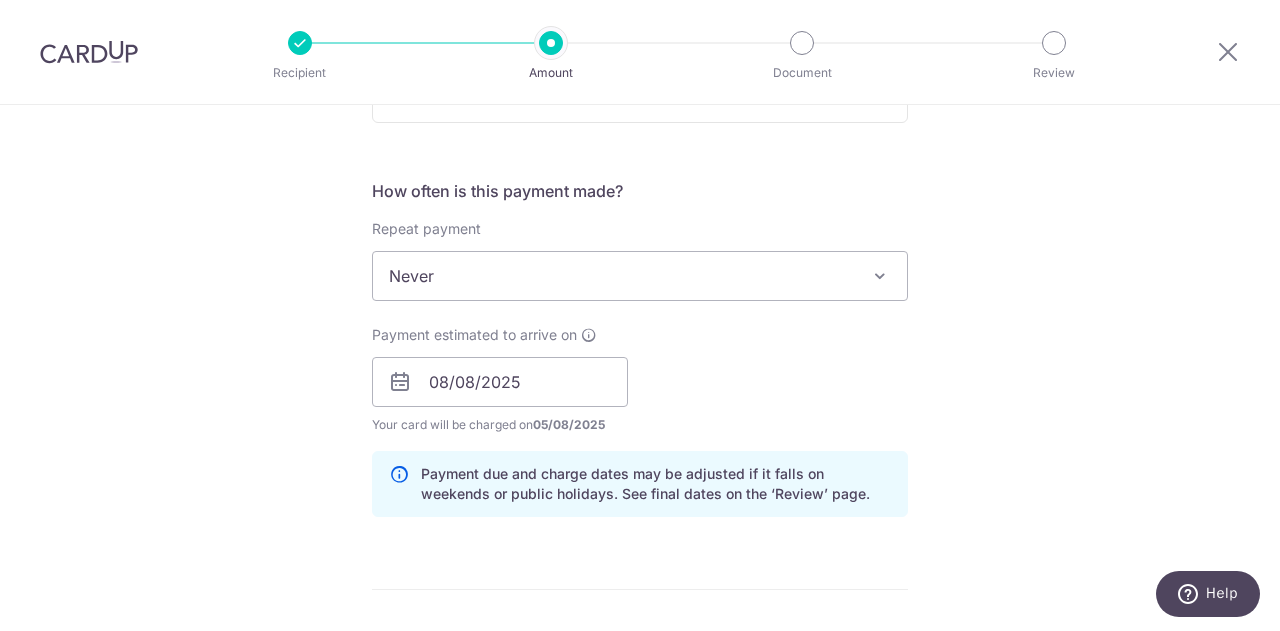 click on "Tell us more about your payment
Enter payment amount
SGD
1,200.00
1200.00
Select Card
**** 9433
Add credit card
Your Cards
**** 9433
Secure 256-bit SSL
Text
New card details
Card
Secure 256-bit SSL" at bounding box center [640, 350] 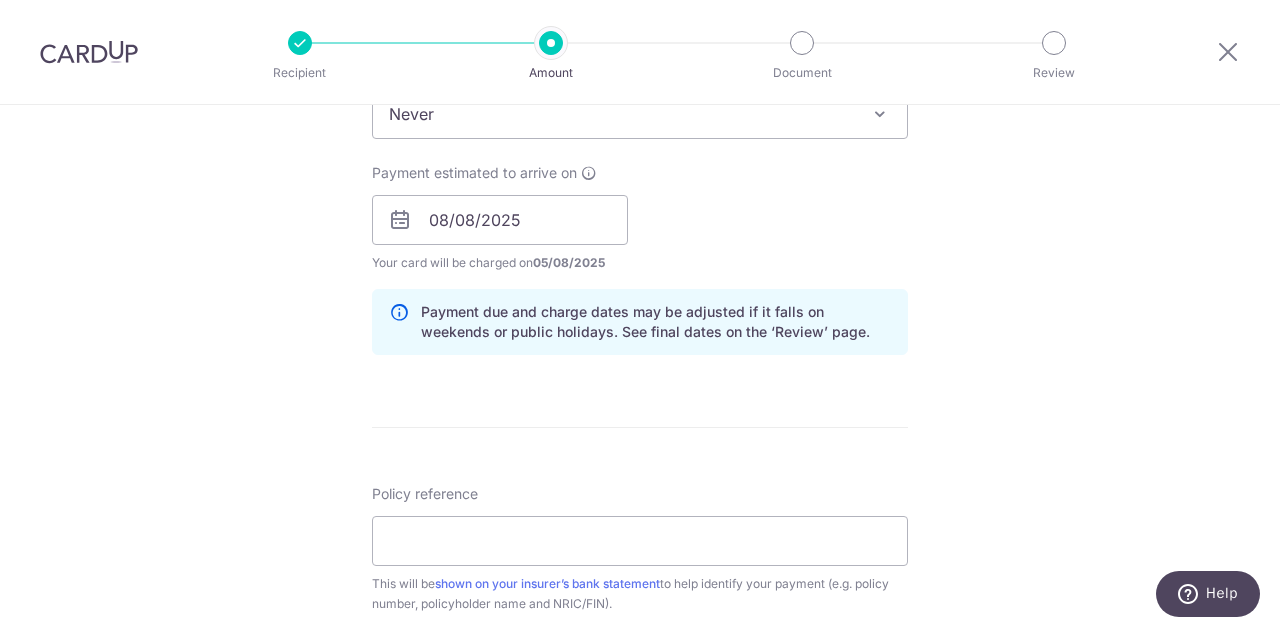 scroll, scrollTop: 900, scrollLeft: 0, axis: vertical 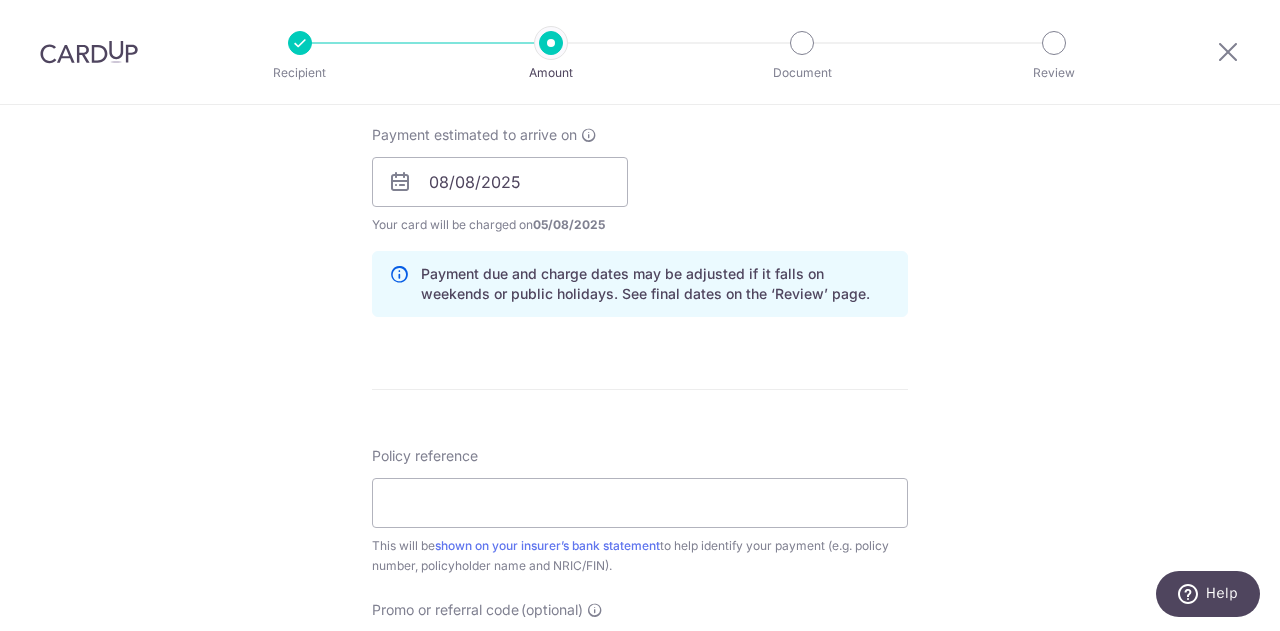 click on "Enter payment amount
SGD
1,200.00
1200.00
Select Card
**** 9433
Add credit card
Your Cards
**** 9433
Secure 256-bit SSL
Text
New card details
Card
Secure 256-bit SSL" at bounding box center (640, 169) 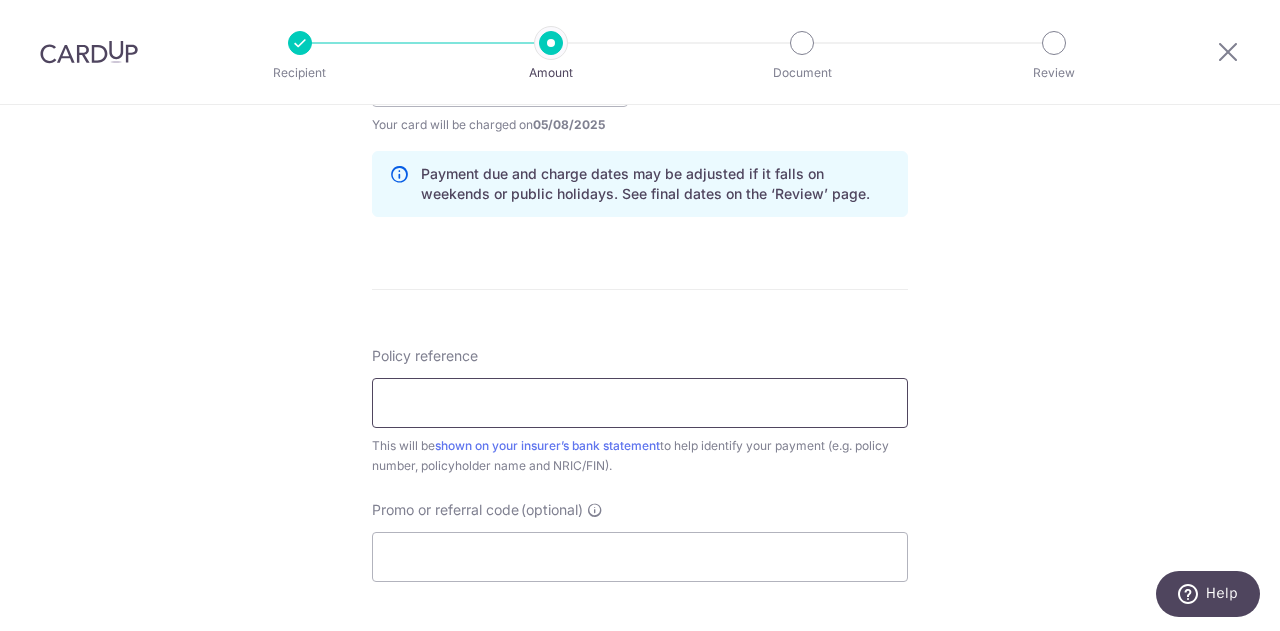 click on "Policy reference" at bounding box center [640, 403] 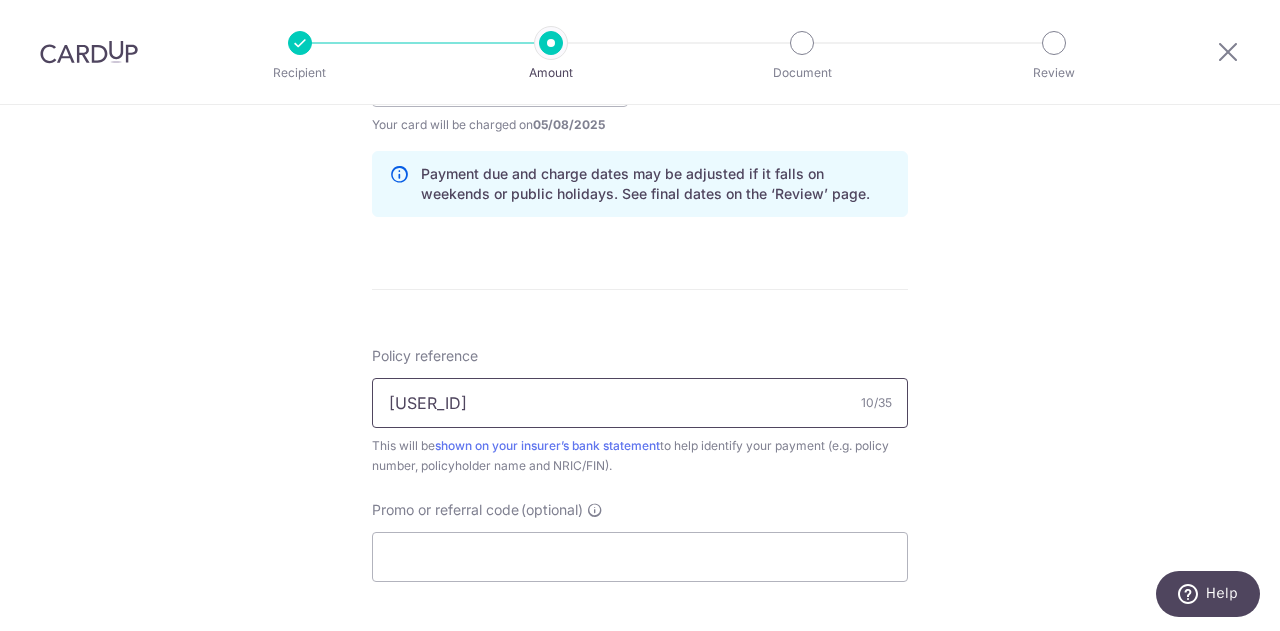 type on "[ID]" 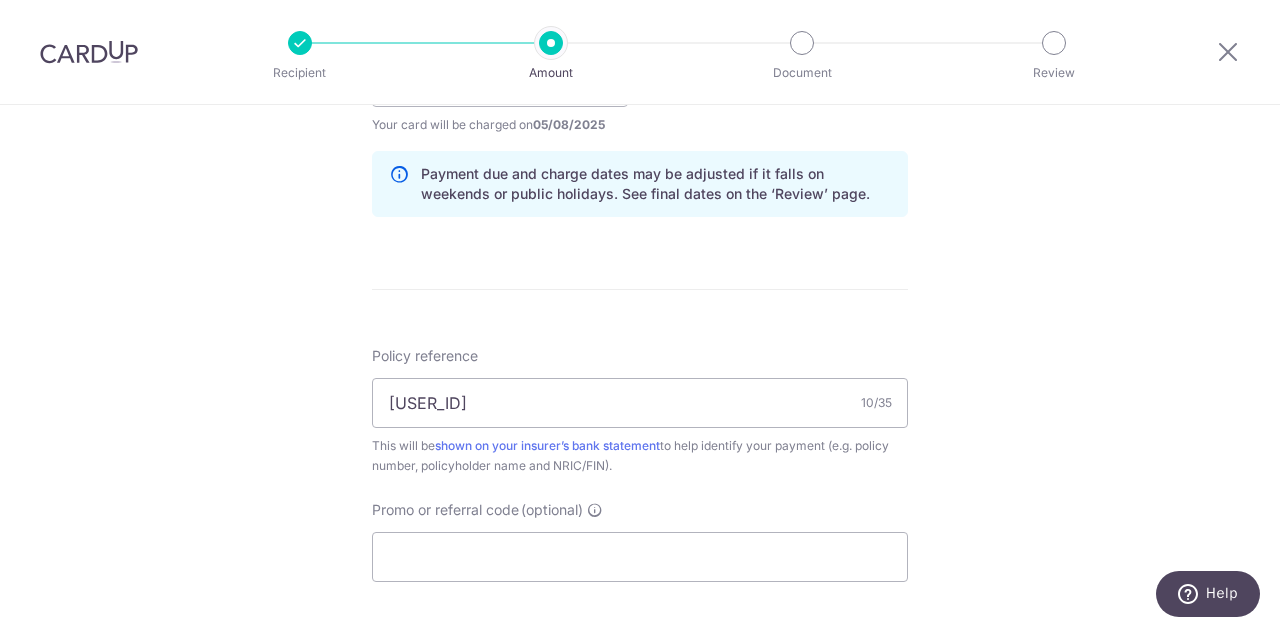 click on "Tell us more about your payment
Enter payment amount
SGD
1,200.00
1200.00
Select Card
**** 9433
Add credit card
Your Cards
**** 9433
Secure 256-bit SSL
Text
New card details
Card
Secure 256-bit SSL" at bounding box center [640, 50] 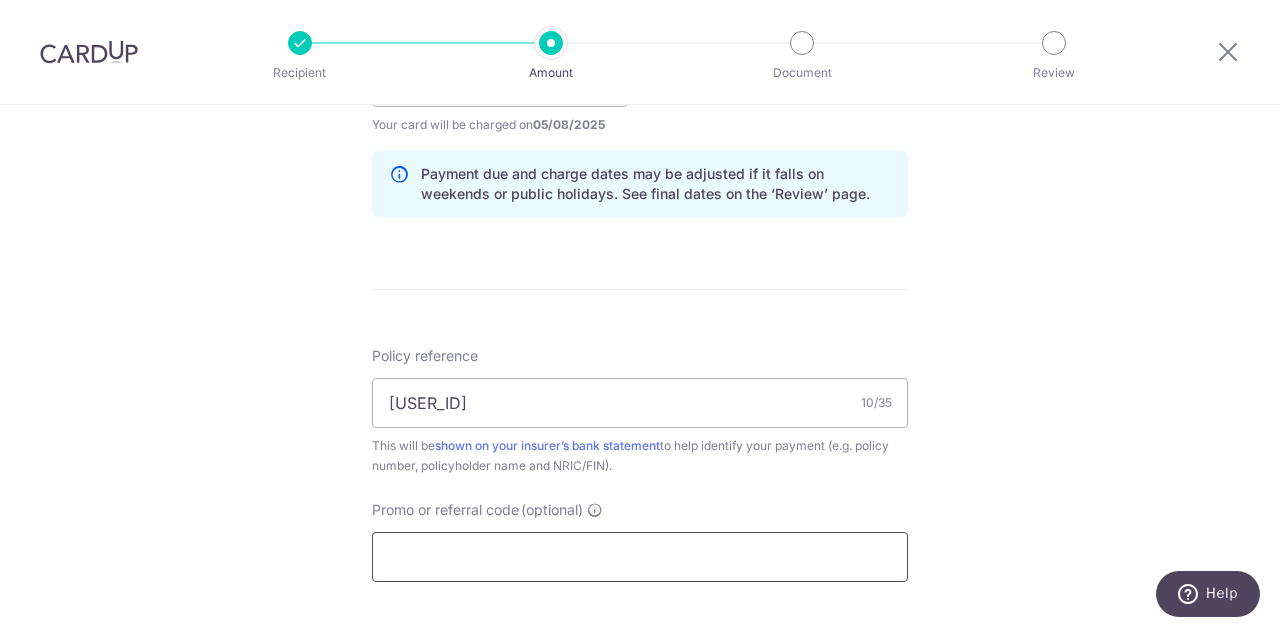 click on "Promo or referral code
(optional)" at bounding box center (640, 557) 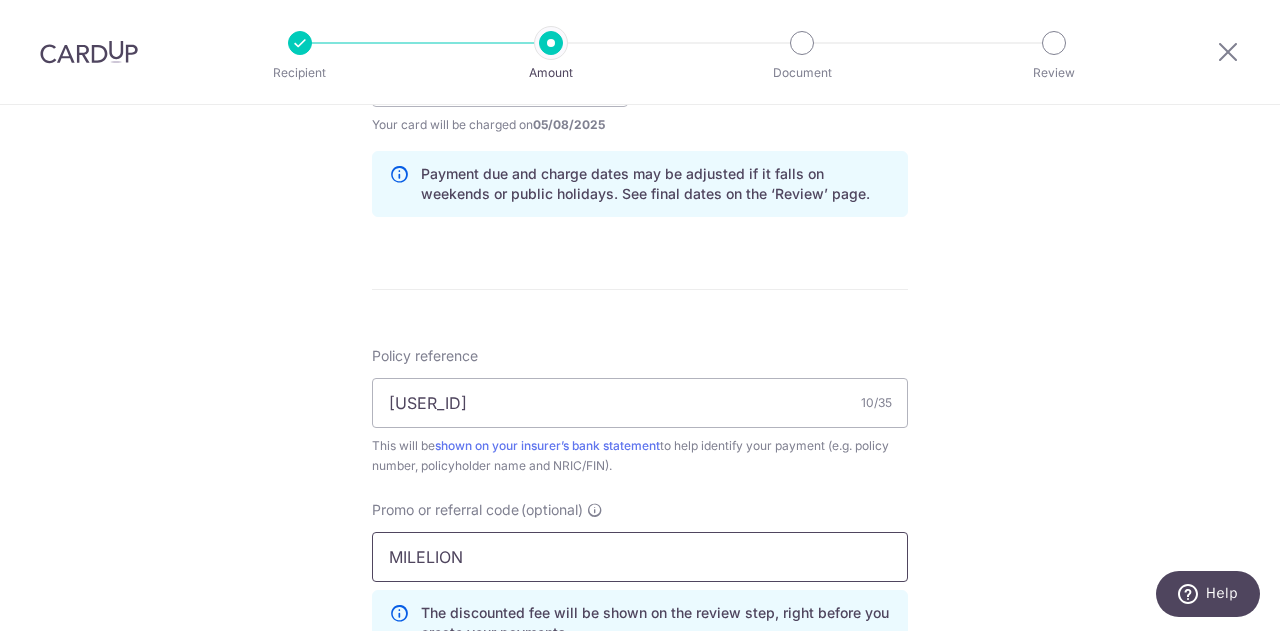 type on "MILELION" 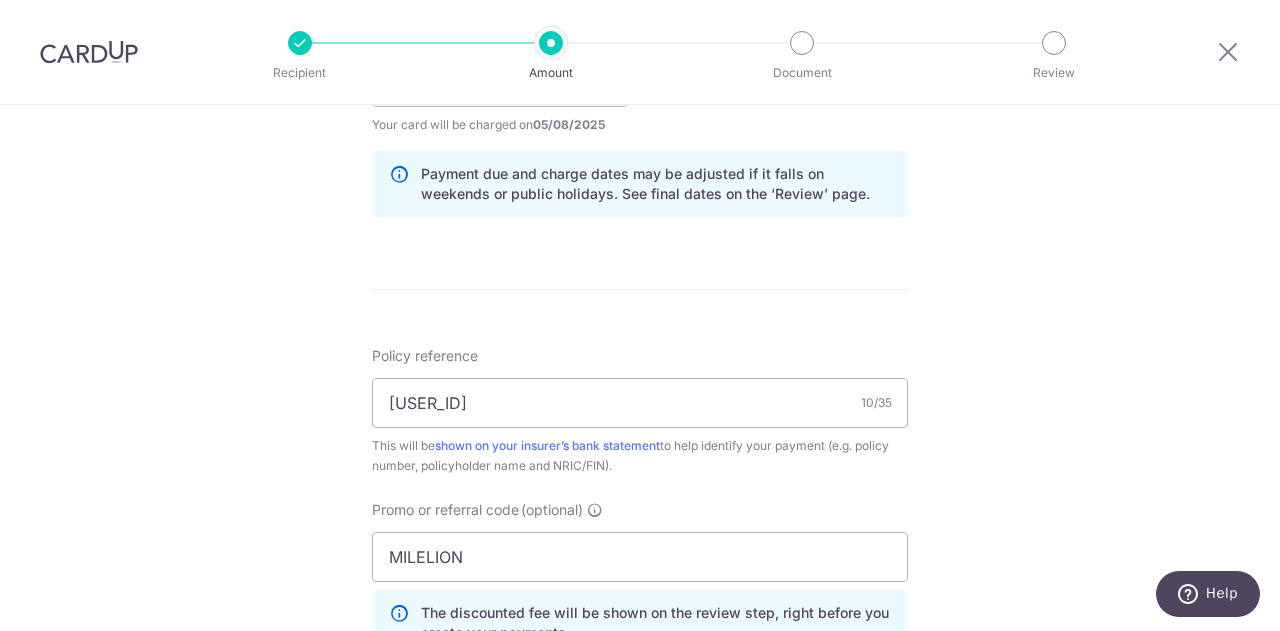 click on "Tell us more about your payment
Enter payment amount
SGD
1,200.00
1200.00
Select Card
**** 9433
Add credit card
Your Cards
**** 9433
Secure 256-bit SSL
Text
New card details
Card
Secure 256-bit SSL" at bounding box center (640, 95) 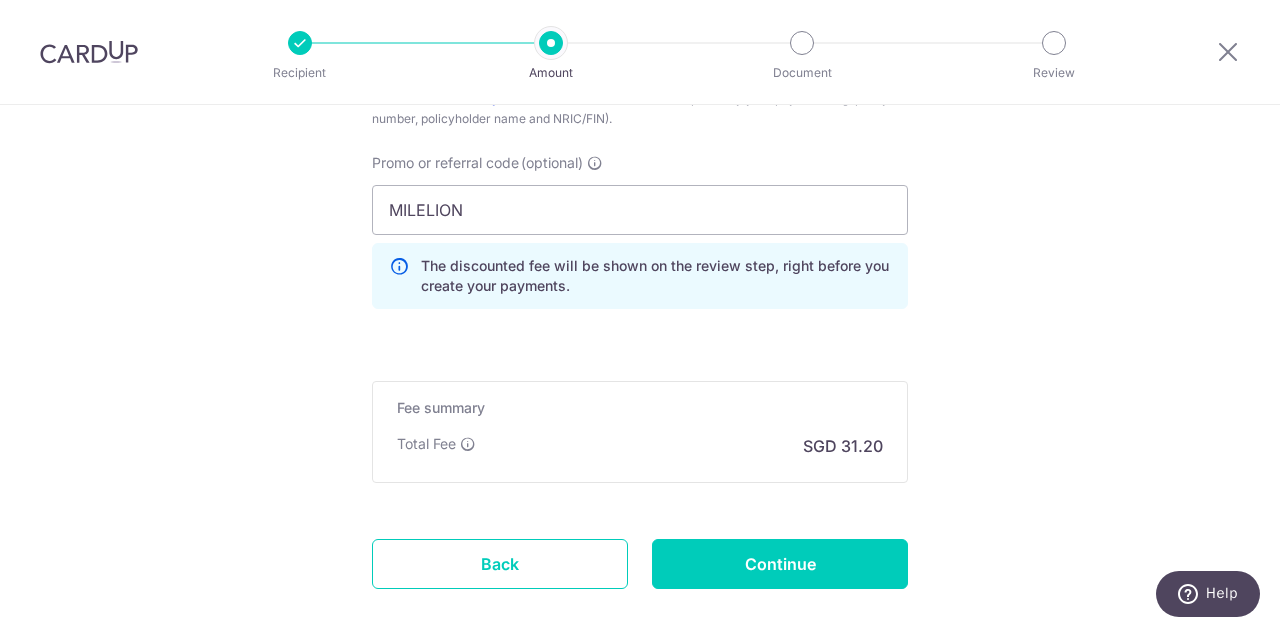 scroll, scrollTop: 1389, scrollLeft: 0, axis: vertical 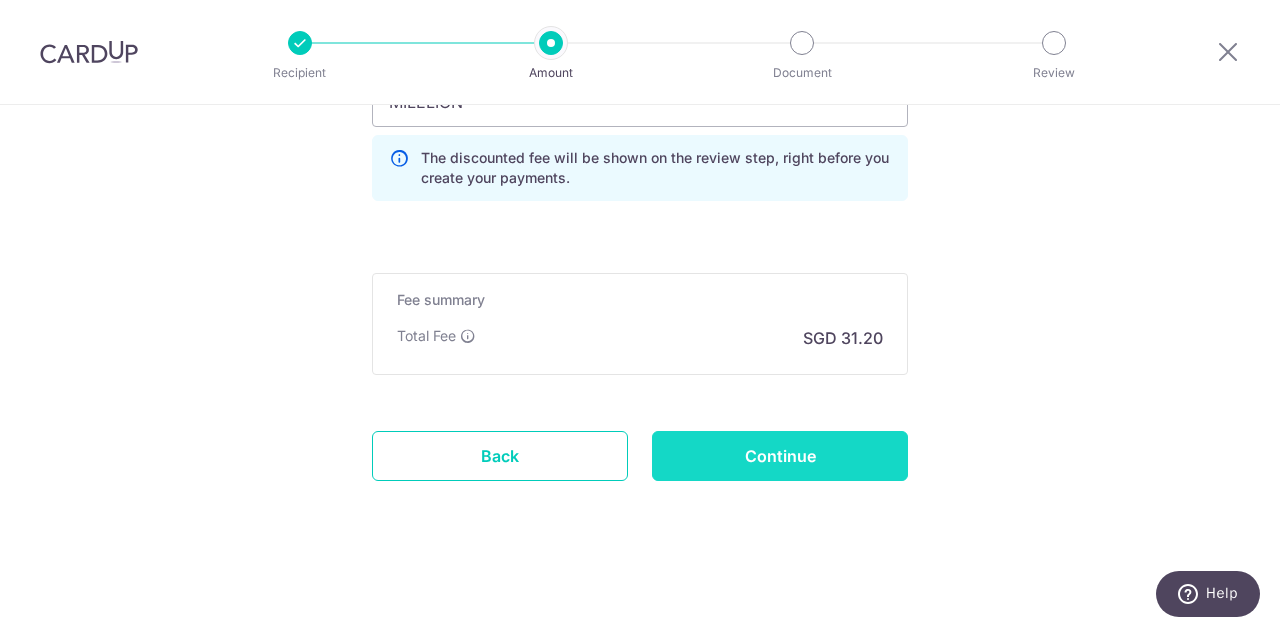 click on "Continue" at bounding box center [780, 456] 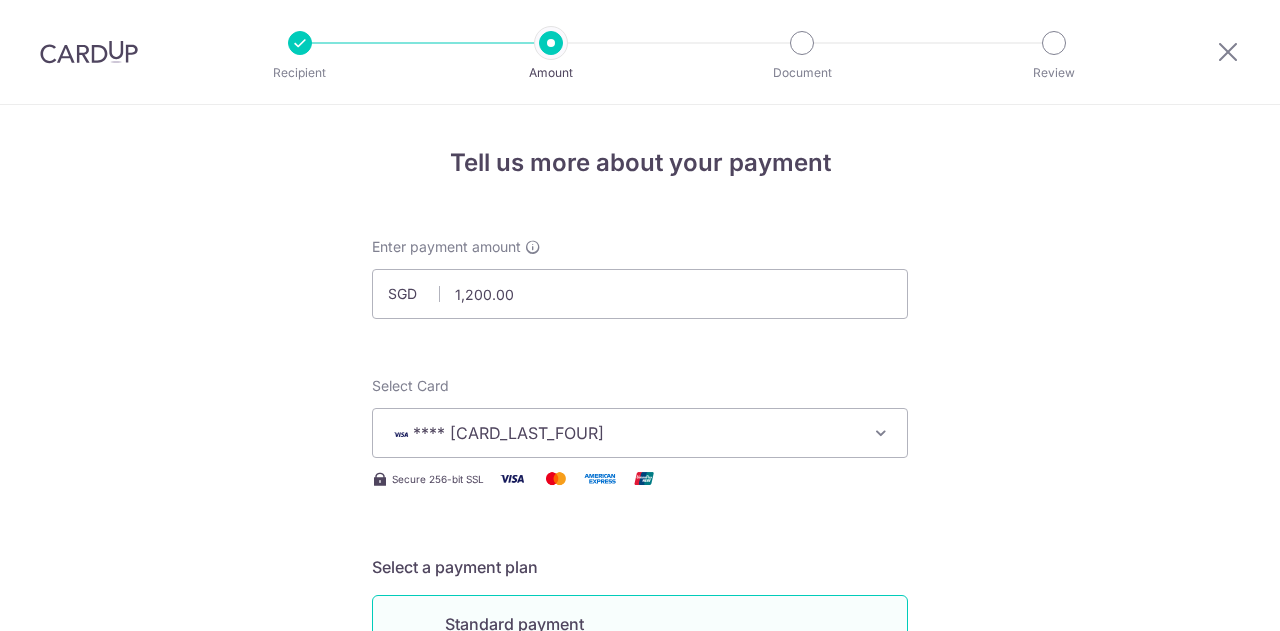 scroll, scrollTop: 0, scrollLeft: 0, axis: both 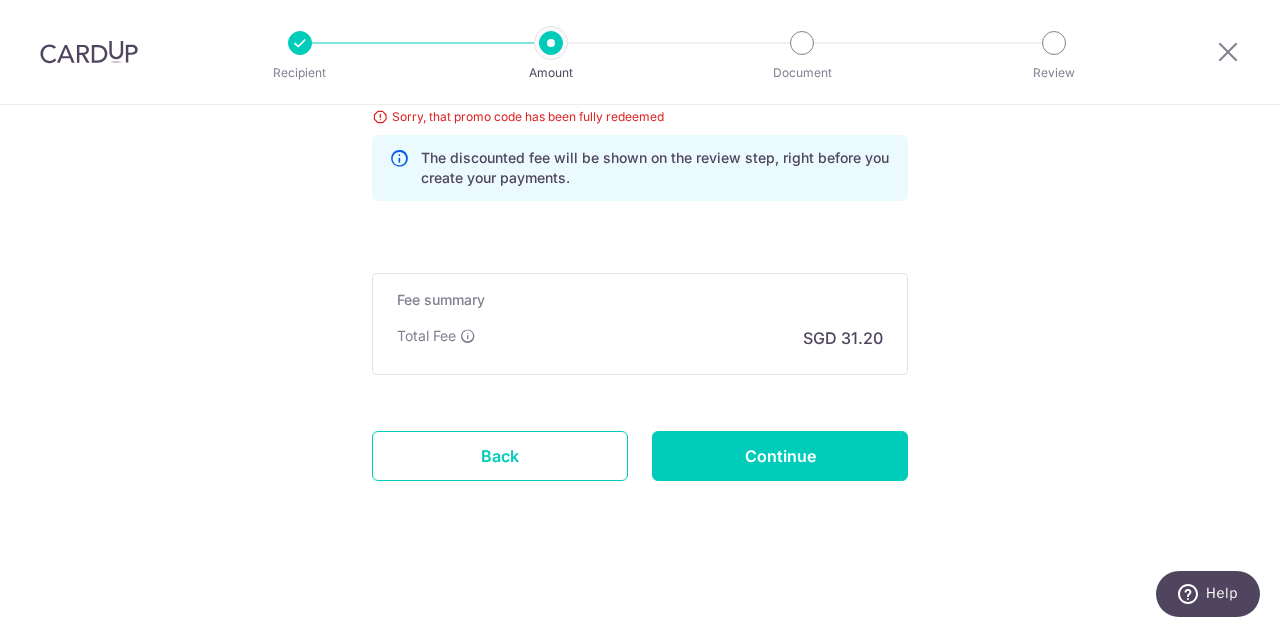 click on "Tell us more about your payment
Enter payment amount
SGD
1,200.00
1200.00
Select Card
**** [CARD_LAST_FOUR]
Add credit card
Your Cards
**** [CARD_LAST_FOUR]
Secure 256-bit SSL
Text
New card details
Card
Secure 256-bit SSL" at bounding box center [640, -374] 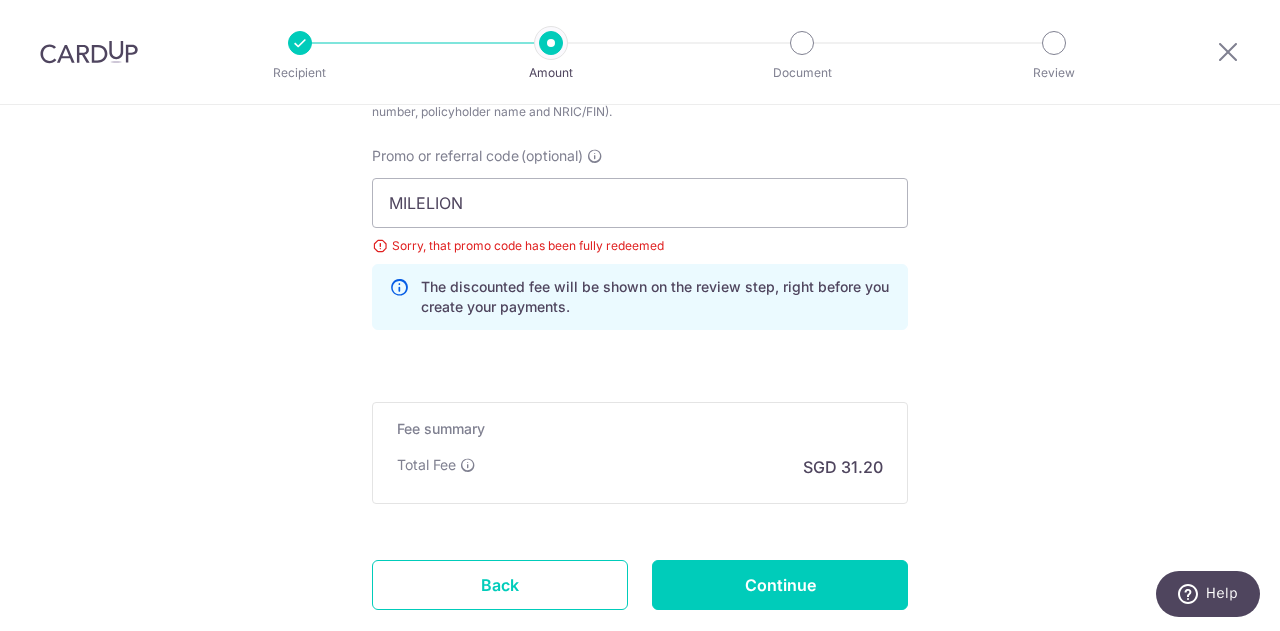 scroll, scrollTop: 1283, scrollLeft: 0, axis: vertical 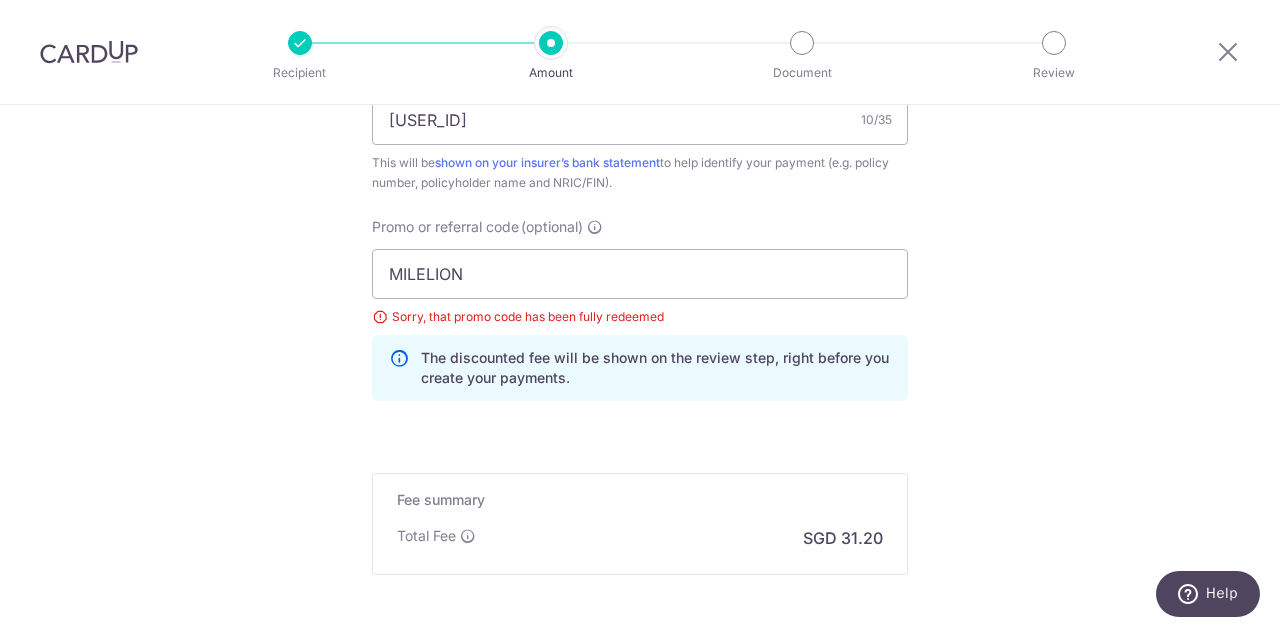click on "Tell us more about your payment
Enter payment amount
SGD
1,200.00
1200.00
Select Card
**** [CARD_LAST_FOUR]
Add credit card
Your Cards
**** [CARD_LAST_FOUR]
Secure 256-bit SSL
Text
New card details
Card
Secure 256-bit SSL" at bounding box center (640, -174) 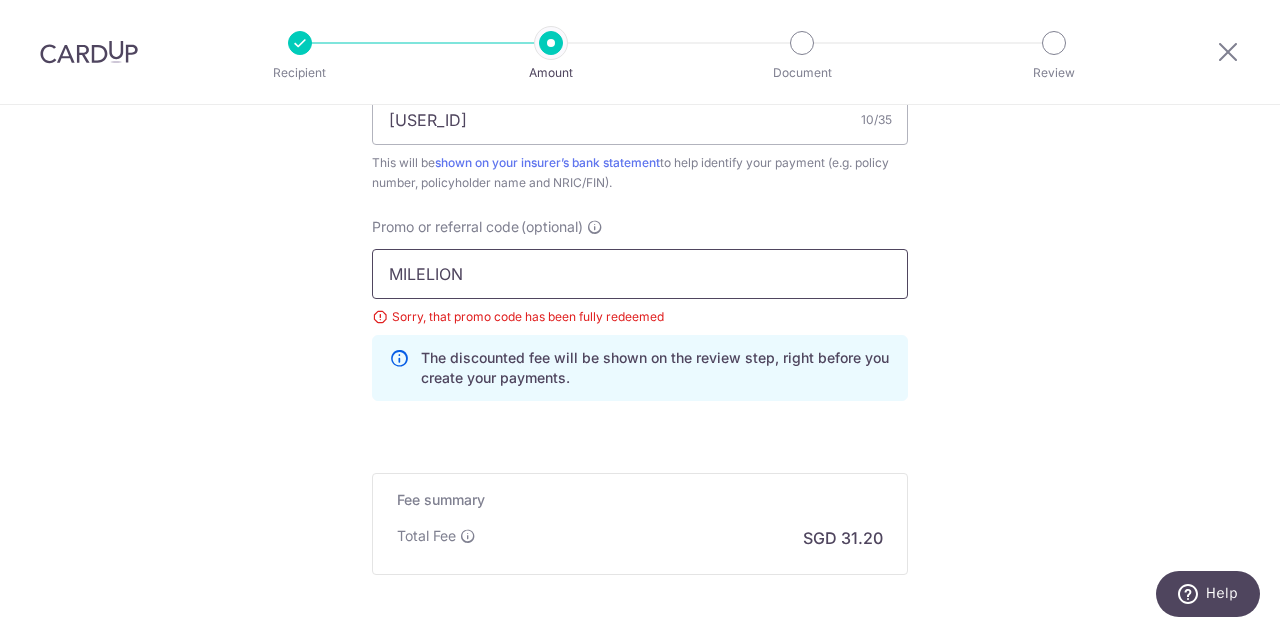 drag, startPoint x: 544, startPoint y: 265, endPoint x: 265, endPoint y: 266, distance: 279.0018 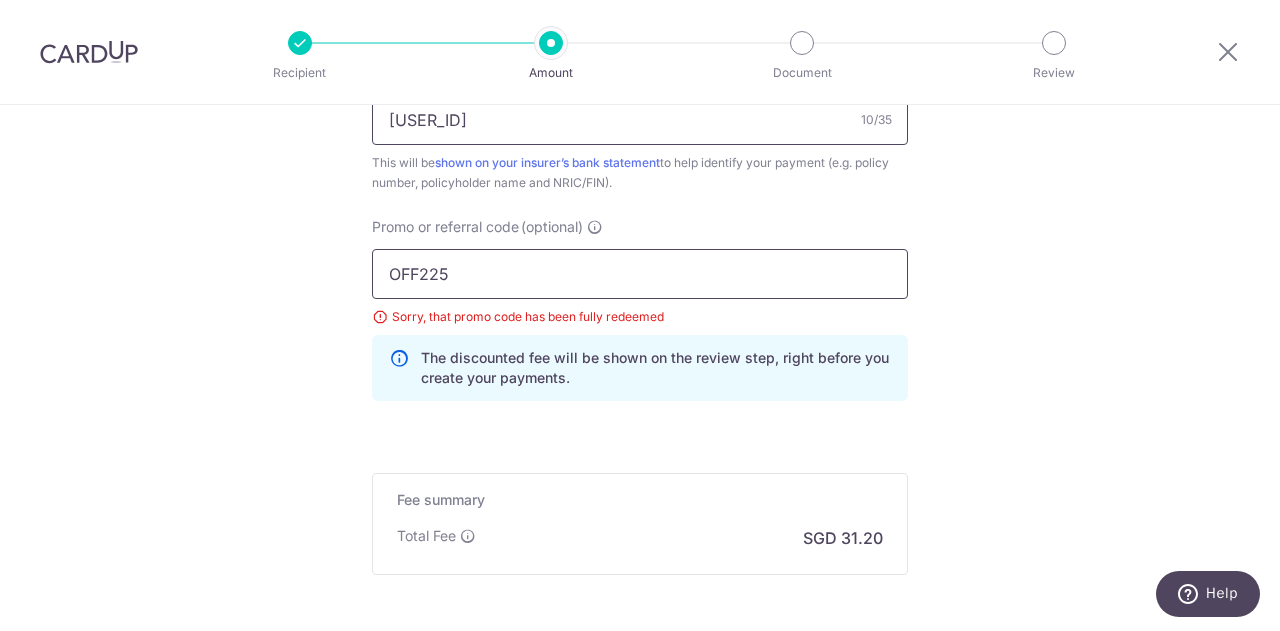 type on "OFF225" 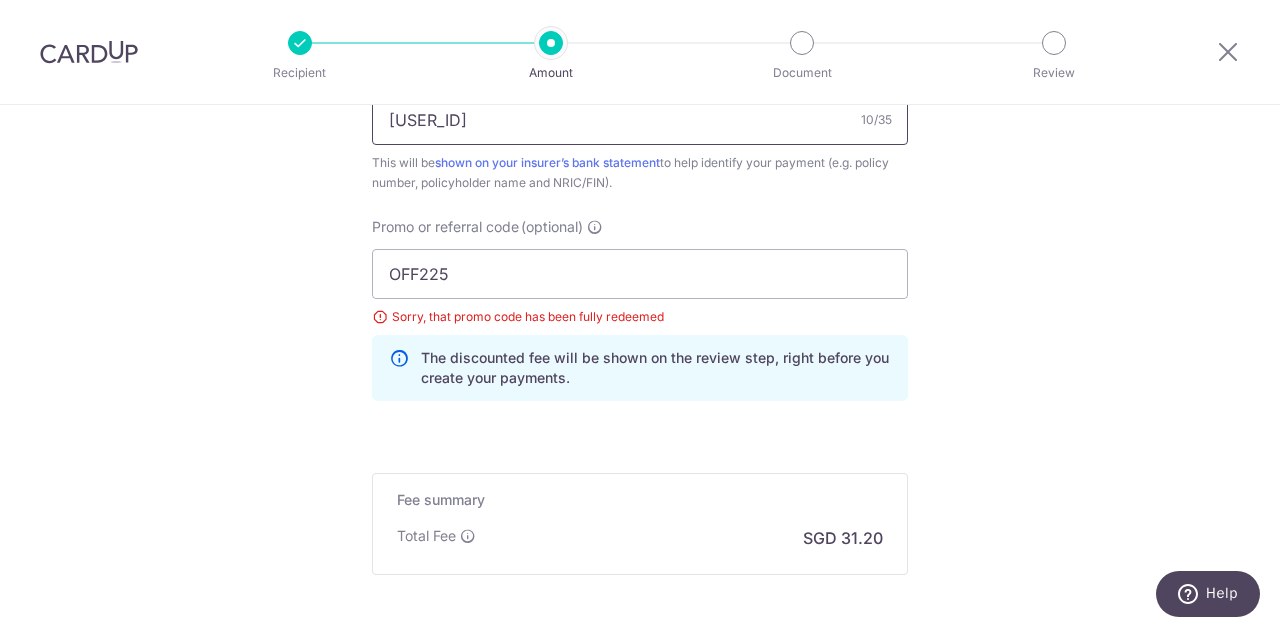 click on "U122611982" at bounding box center [640, 120] 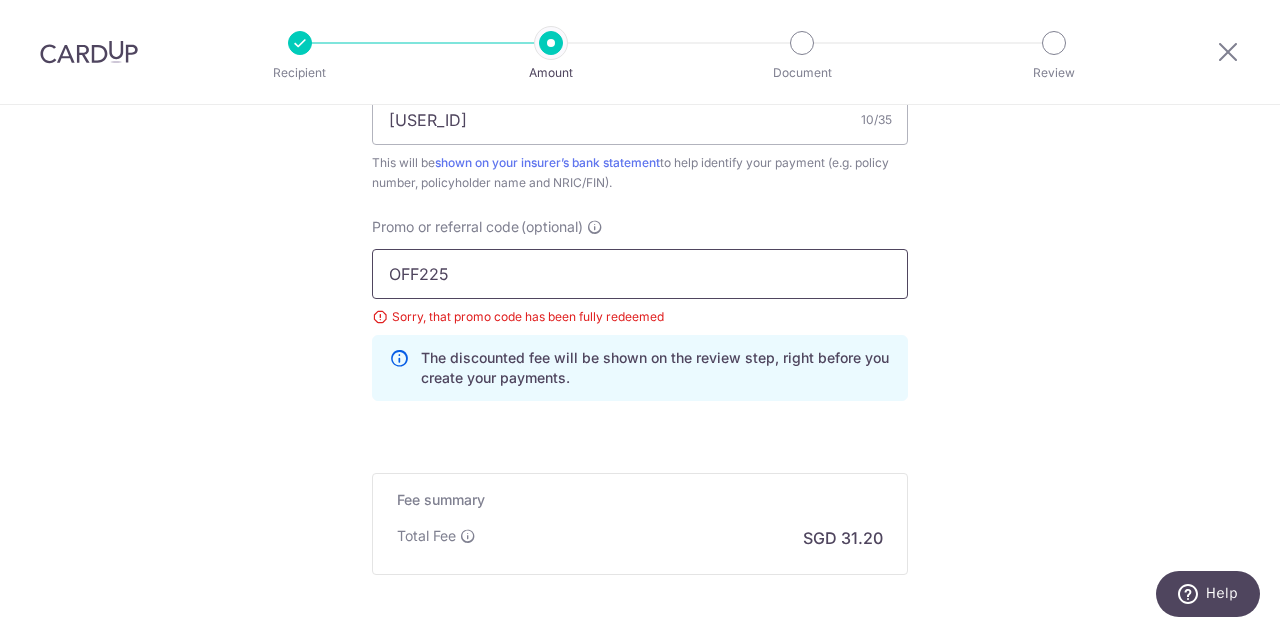 click on "OFF225" at bounding box center (640, 274) 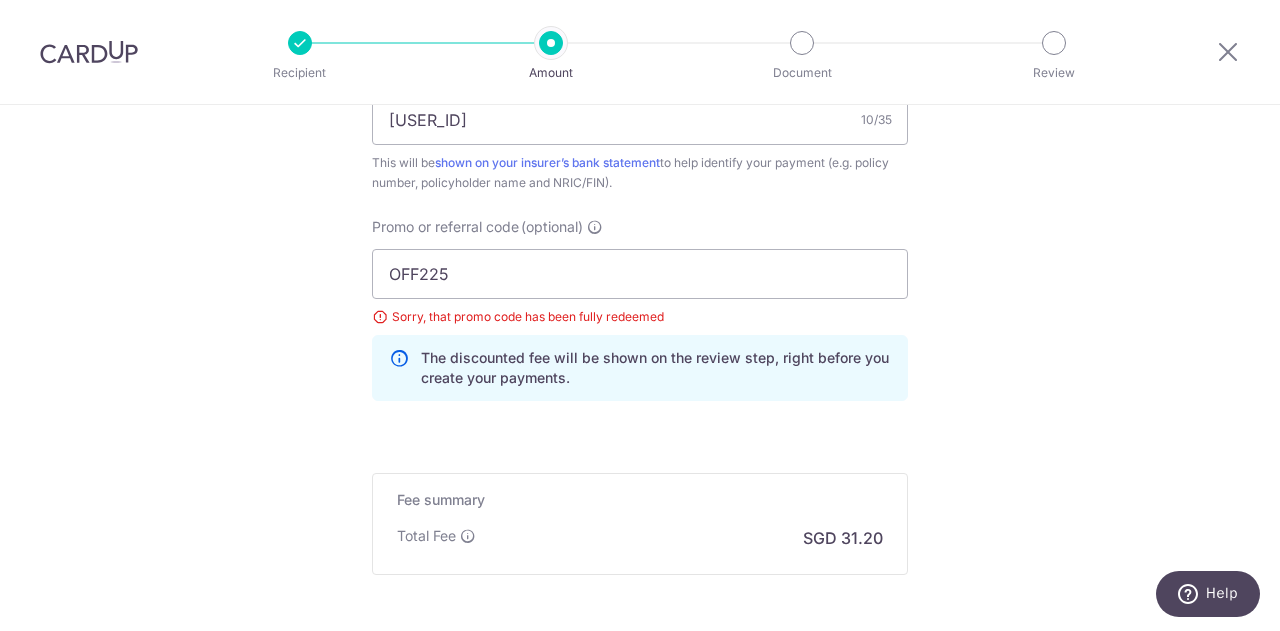 click on "Enter payment amount
SGD
1,200.00
1200.00
Select Card
**** 9433
Add credit card
Your Cards
**** 9433
Secure 256-bit SSL
Text
New card details
Card
Secure 256-bit SSL" at bounding box center [640, -155] 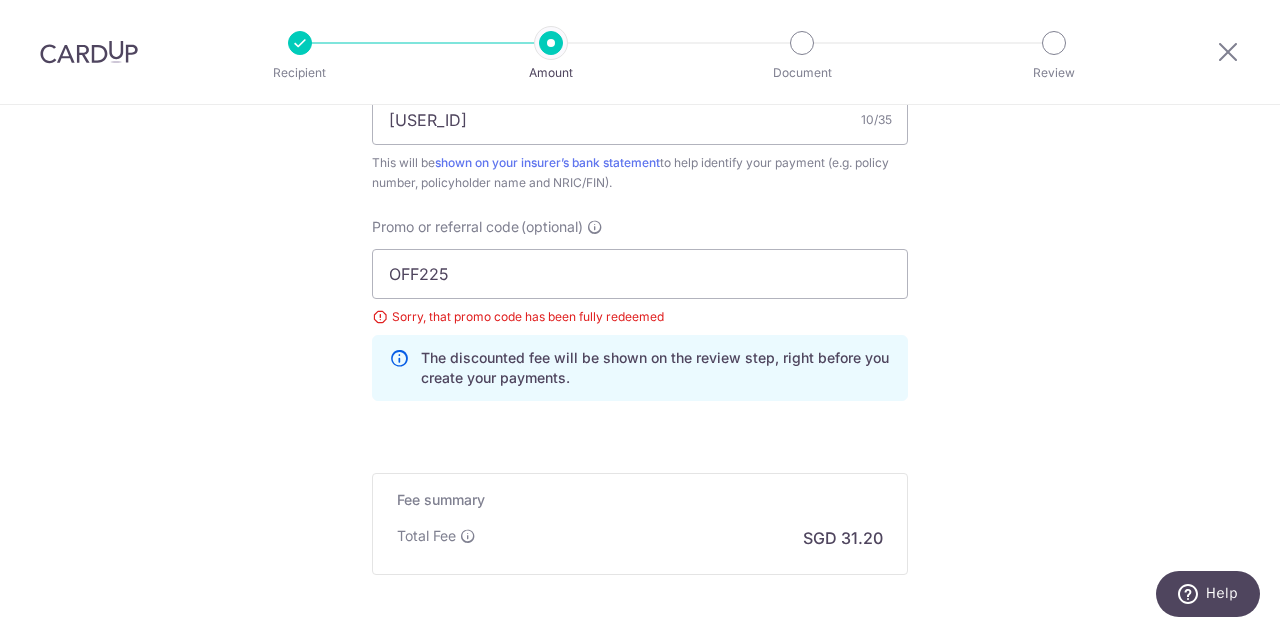 click on "Tell us more about your payment
Enter payment amount
SGD
1,200.00
1200.00
Select Card
**** 9433
Add credit card
Your Cards
**** 9433
Secure 256-bit SSL
Text
New card details
Card
Secure 256-bit SSL" at bounding box center (640, -174) 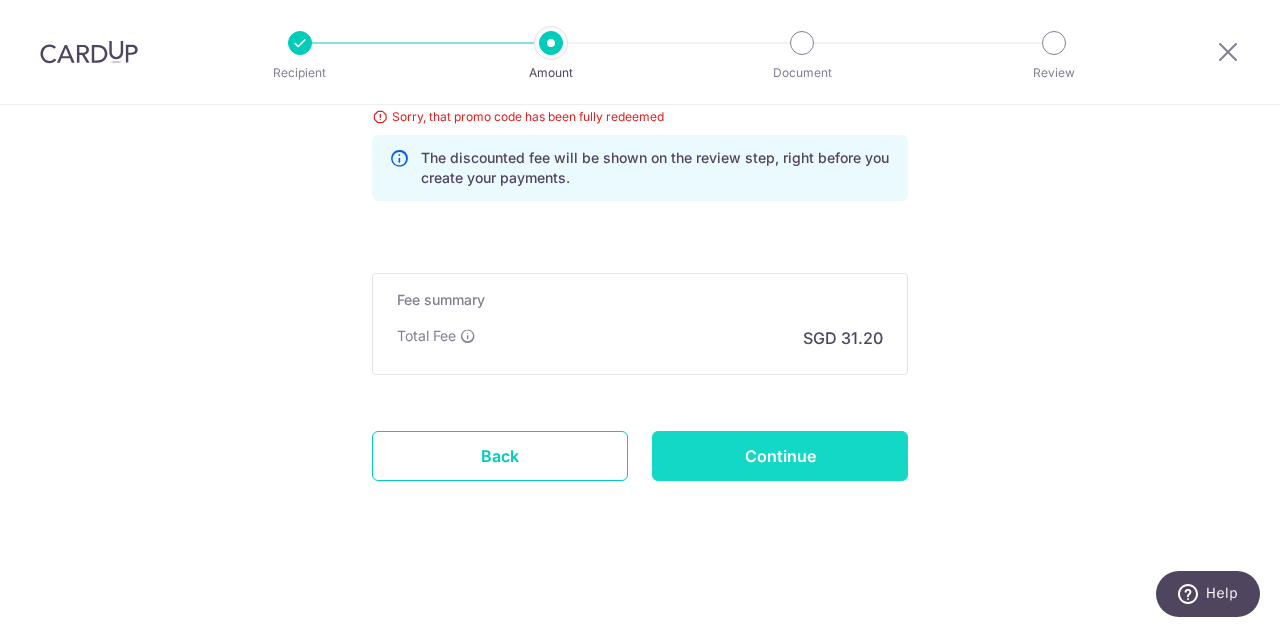click on "Continue" at bounding box center [780, 456] 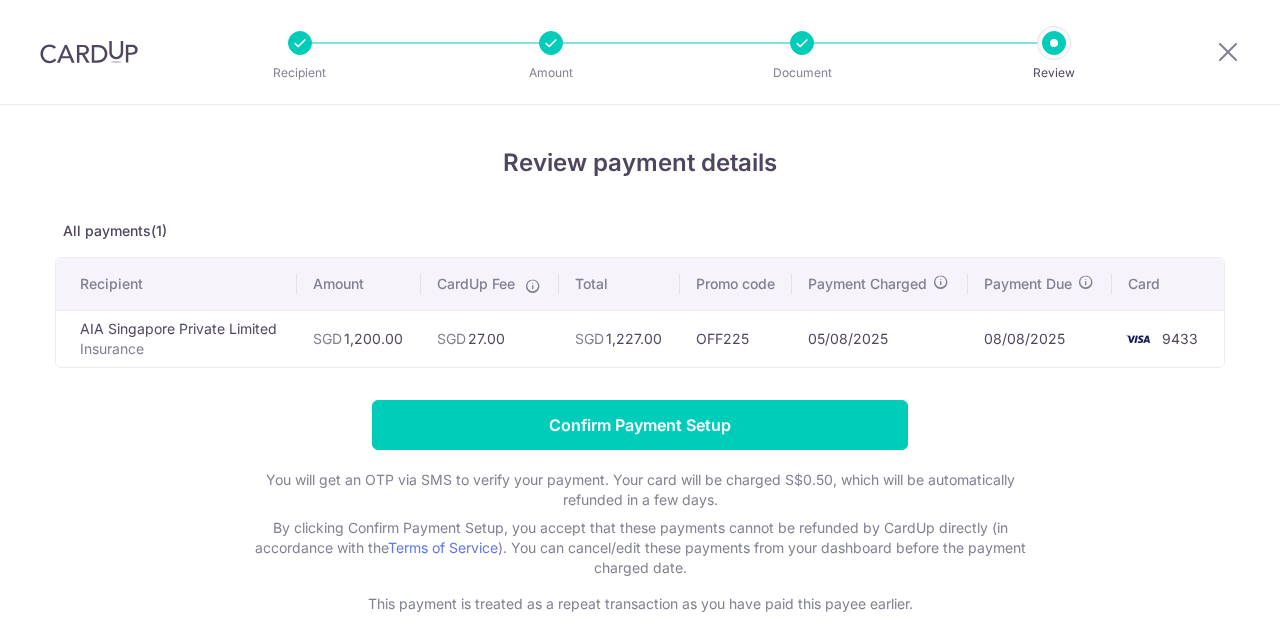 scroll, scrollTop: 0, scrollLeft: 0, axis: both 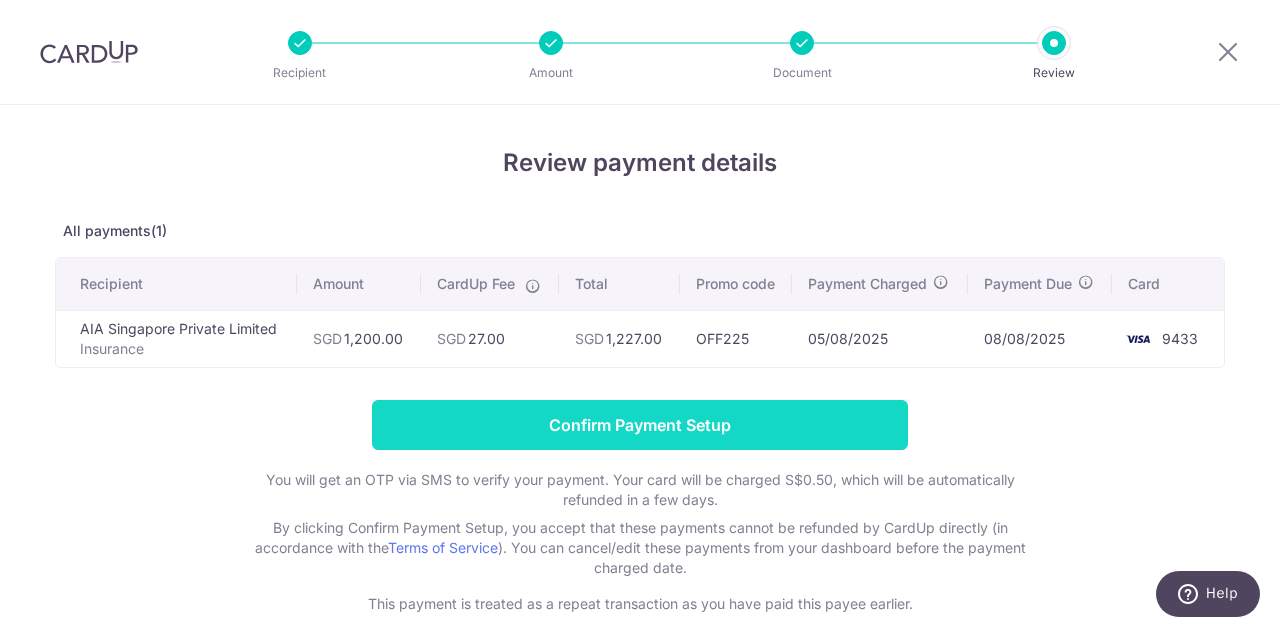 click on "Confirm Payment Setup" at bounding box center (640, 425) 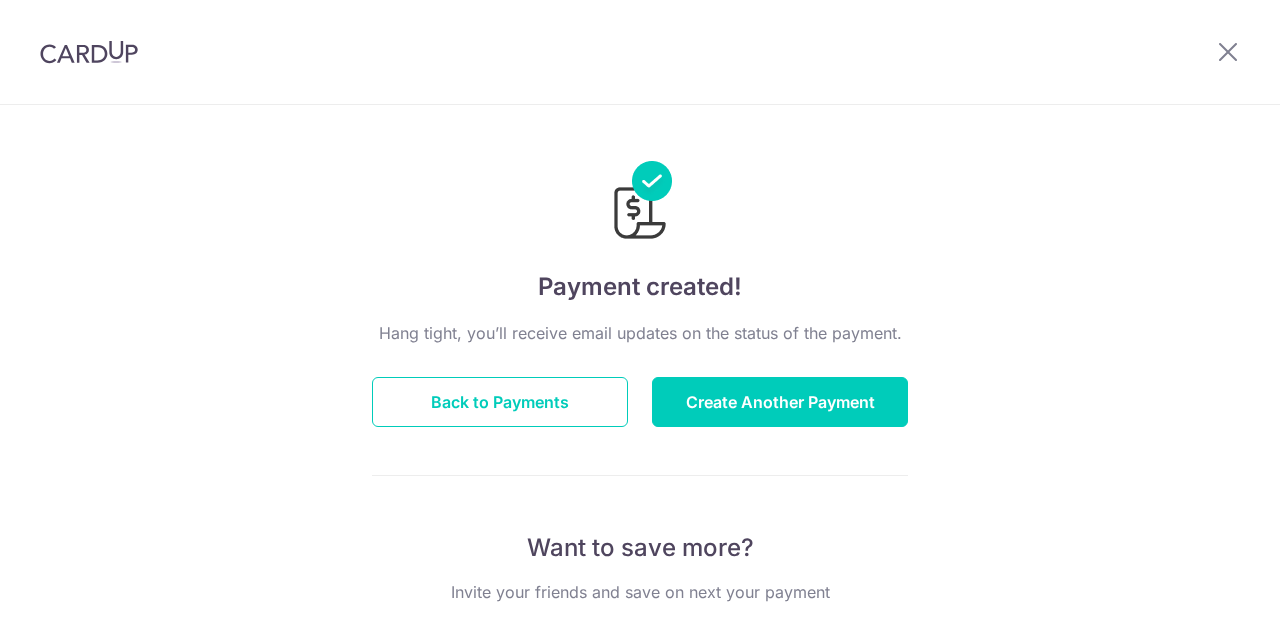 scroll, scrollTop: 0, scrollLeft: 0, axis: both 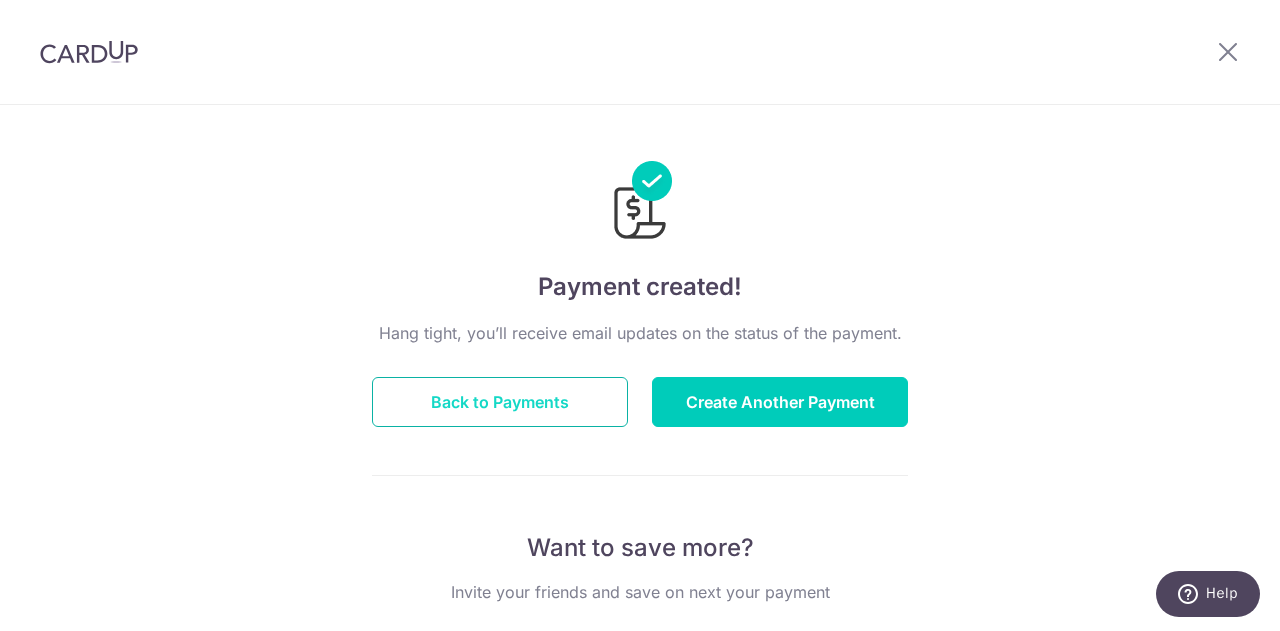 click on "Back to Payments" at bounding box center [500, 402] 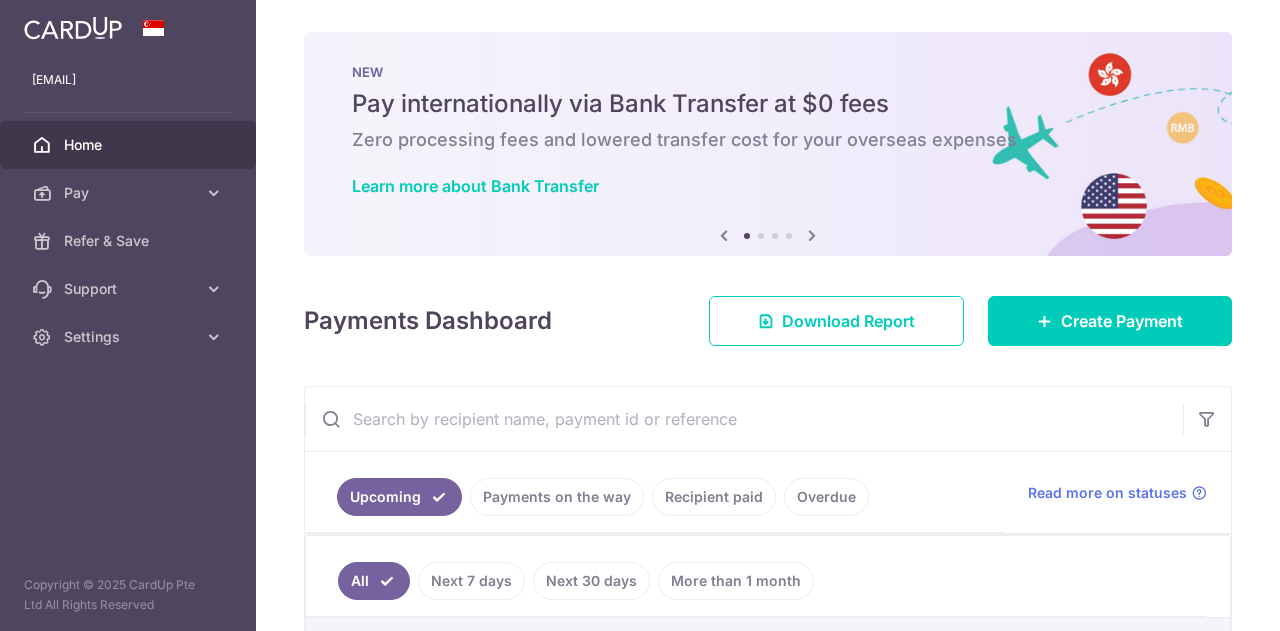 scroll, scrollTop: 0, scrollLeft: 0, axis: both 